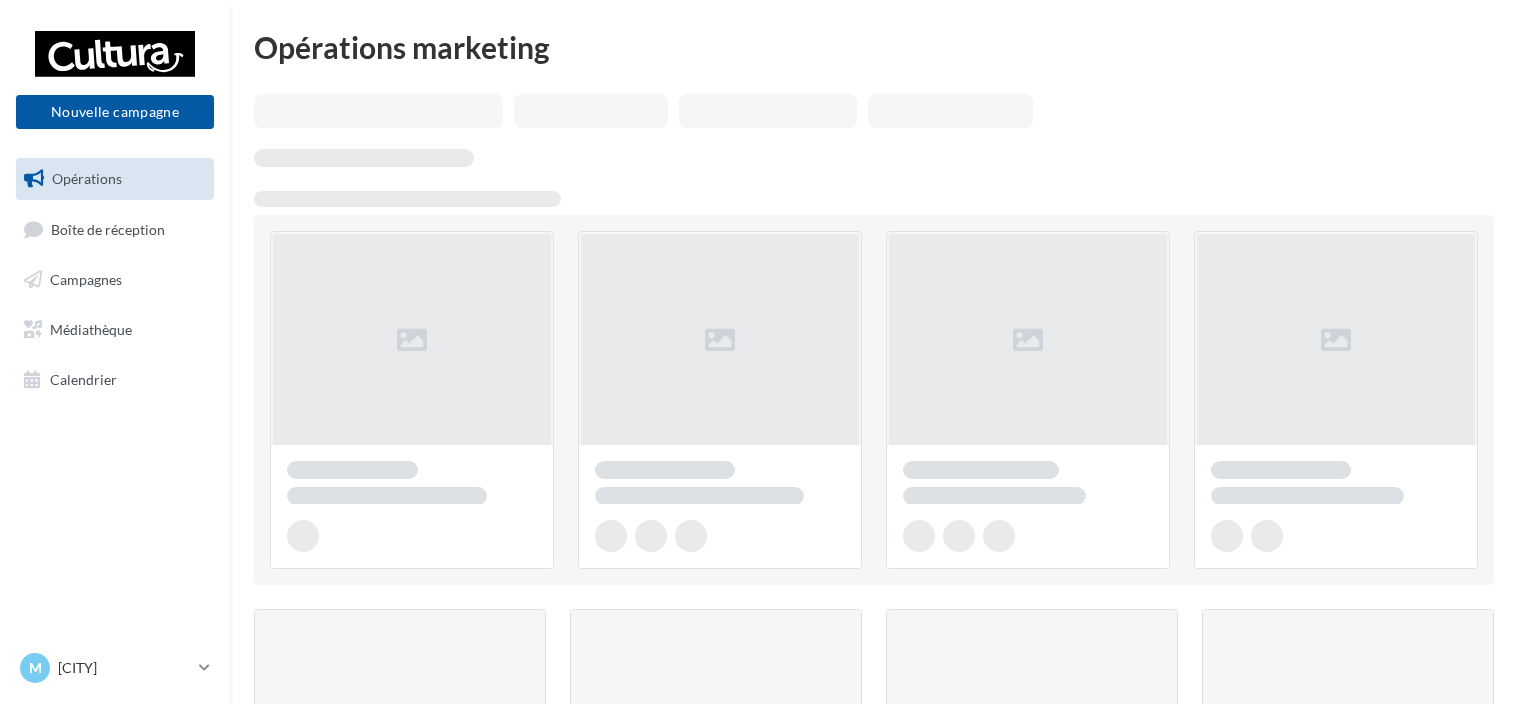 scroll, scrollTop: 0, scrollLeft: 0, axis: both 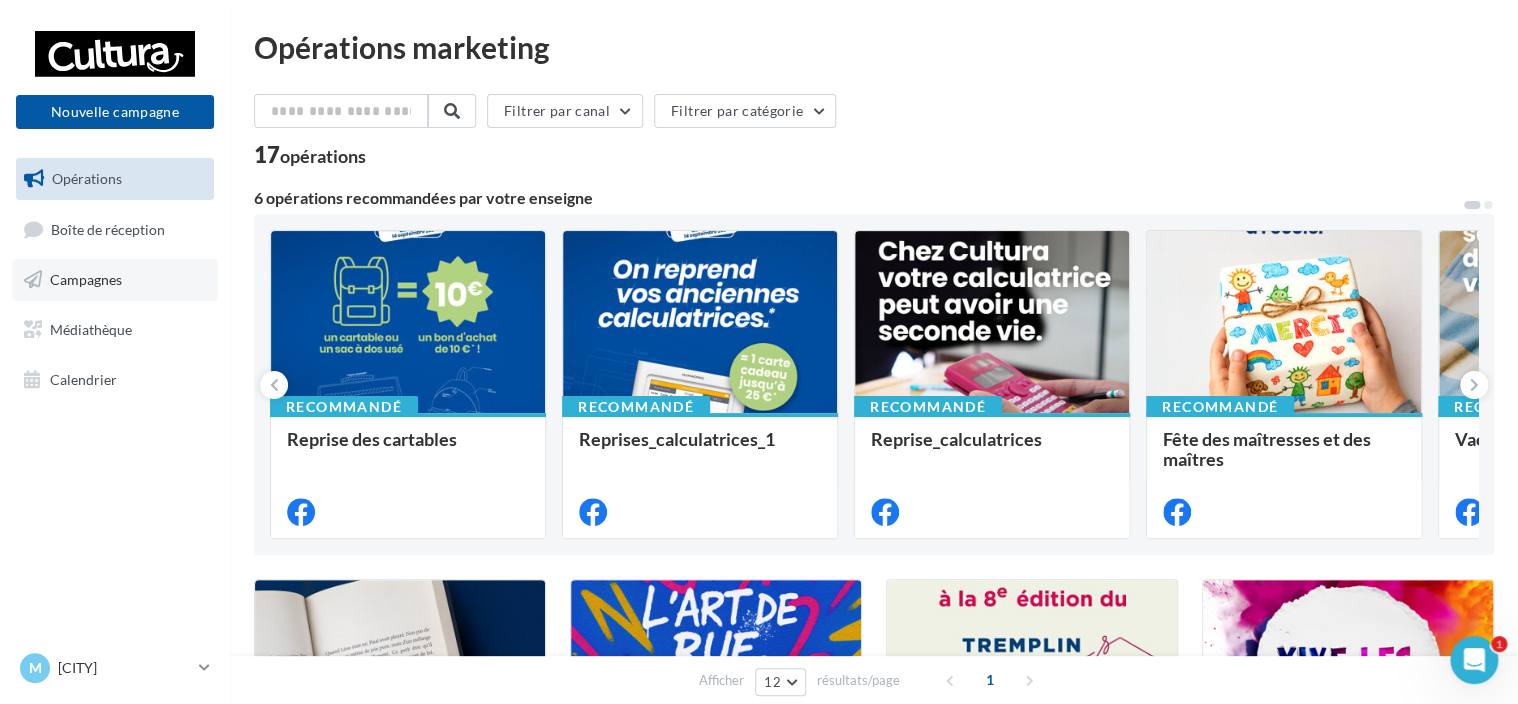 click on "Campagnes" at bounding box center (115, 280) 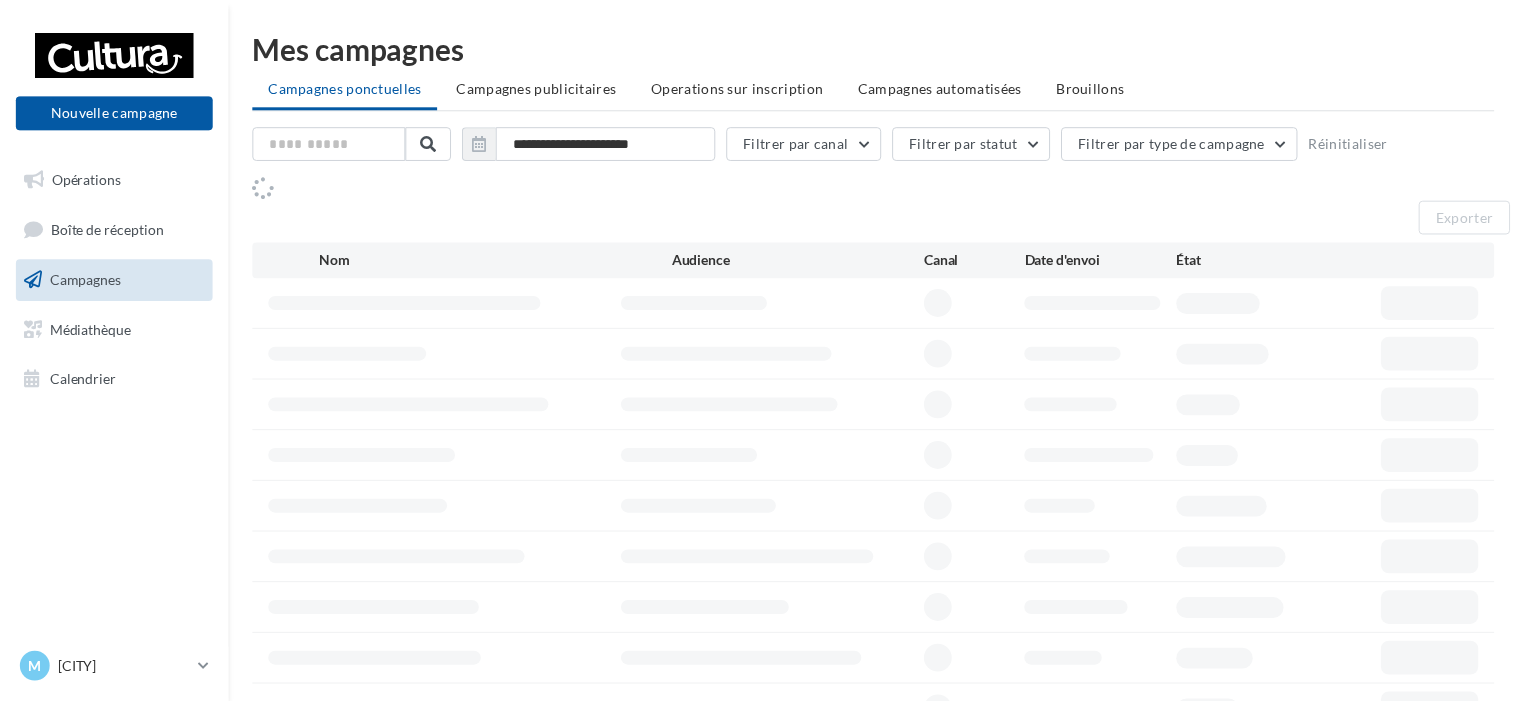 scroll, scrollTop: 0, scrollLeft: 0, axis: both 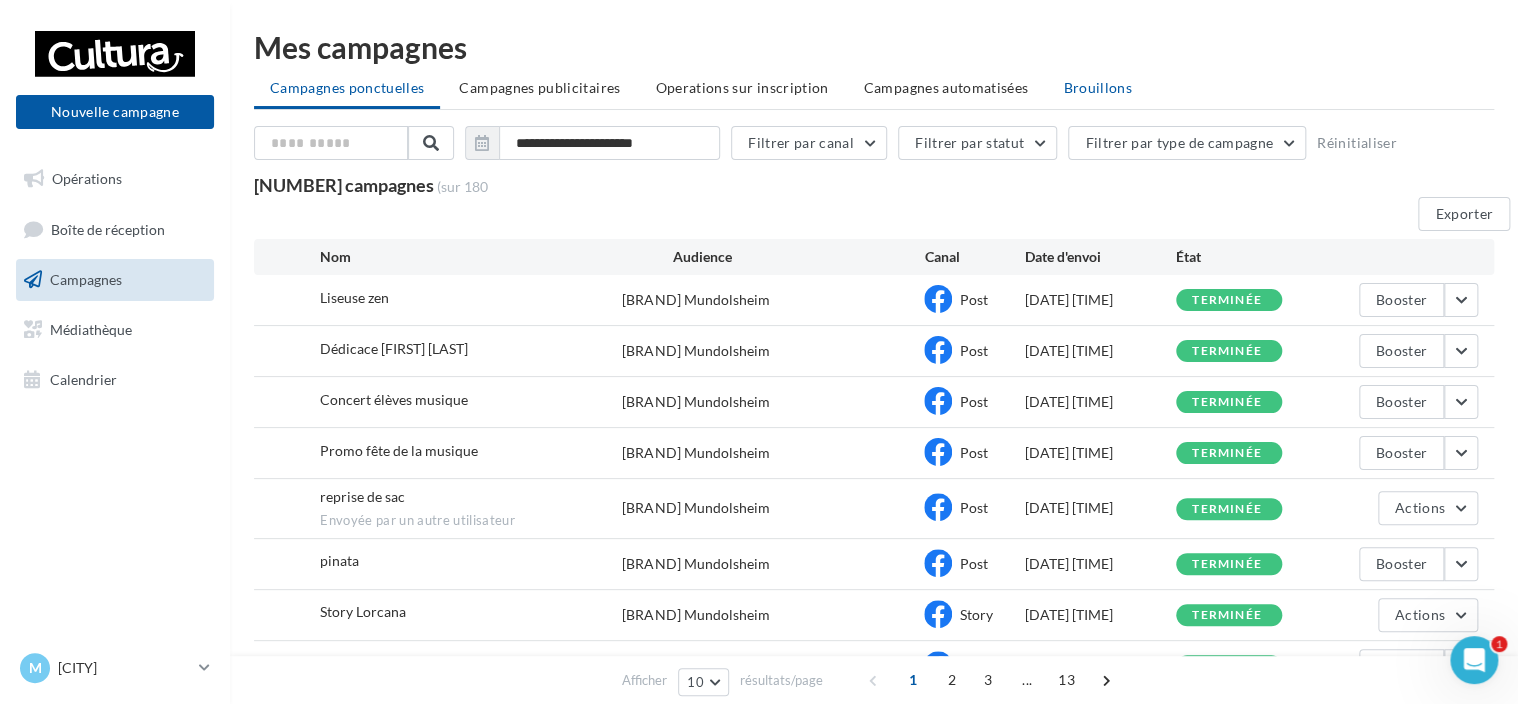 click on "Brouillons" at bounding box center (347, 87) 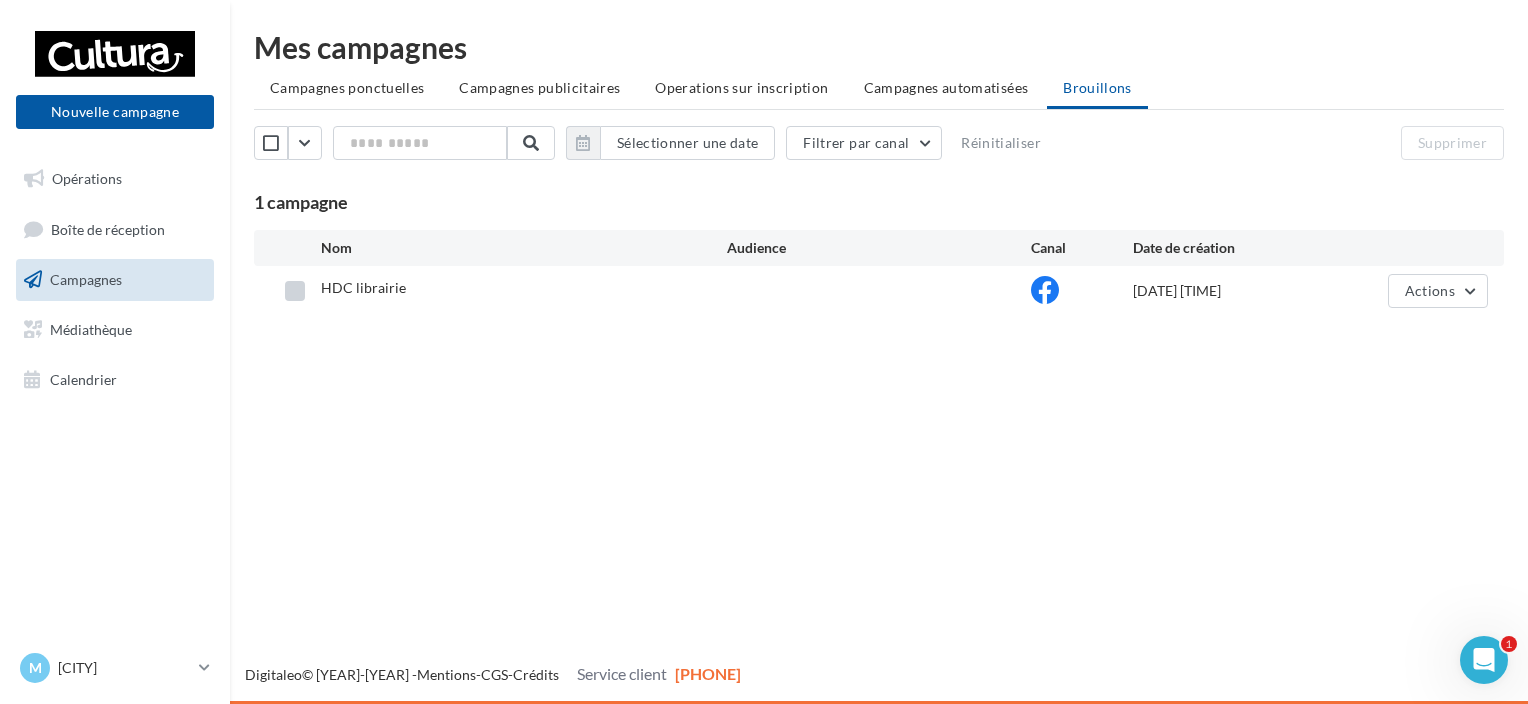 click at bounding box center [295, 291] 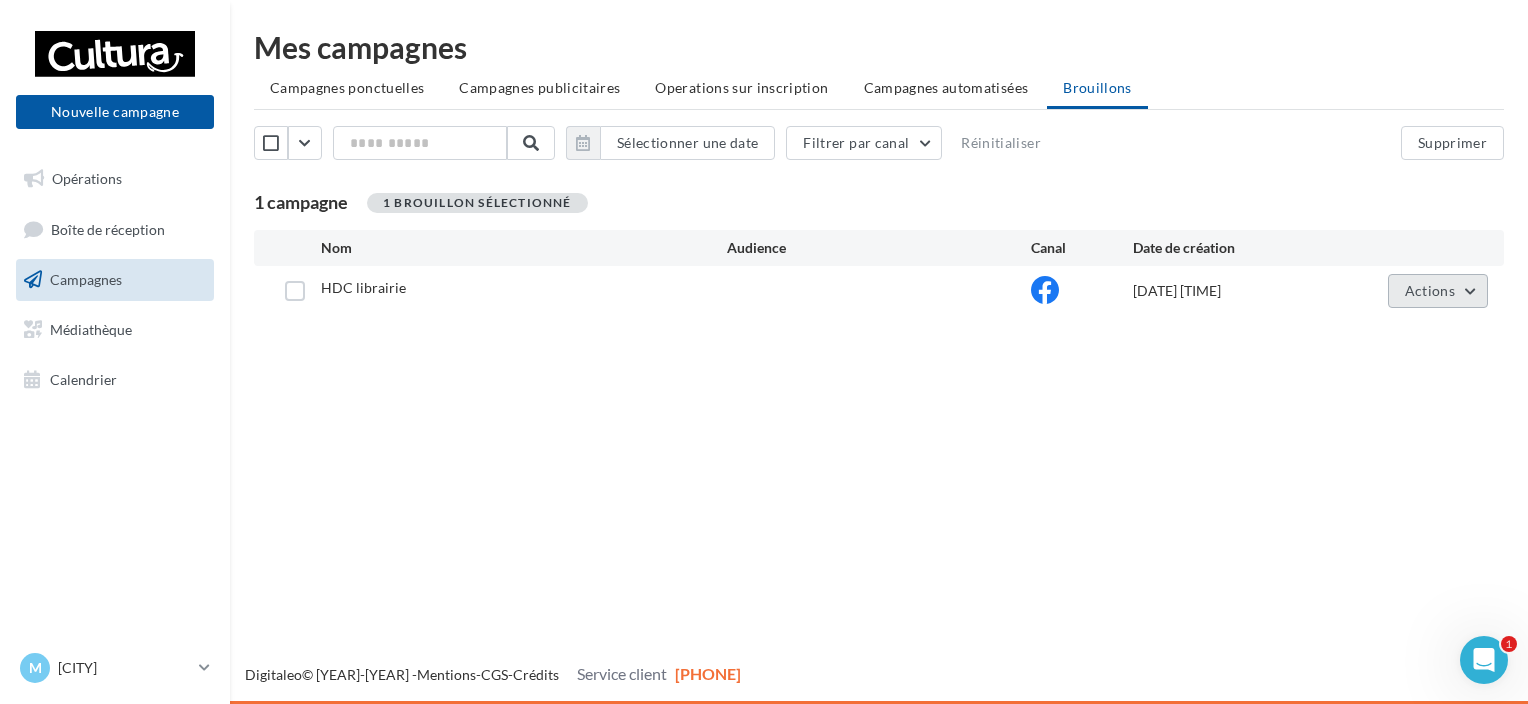click on "Actions" at bounding box center (1438, 291) 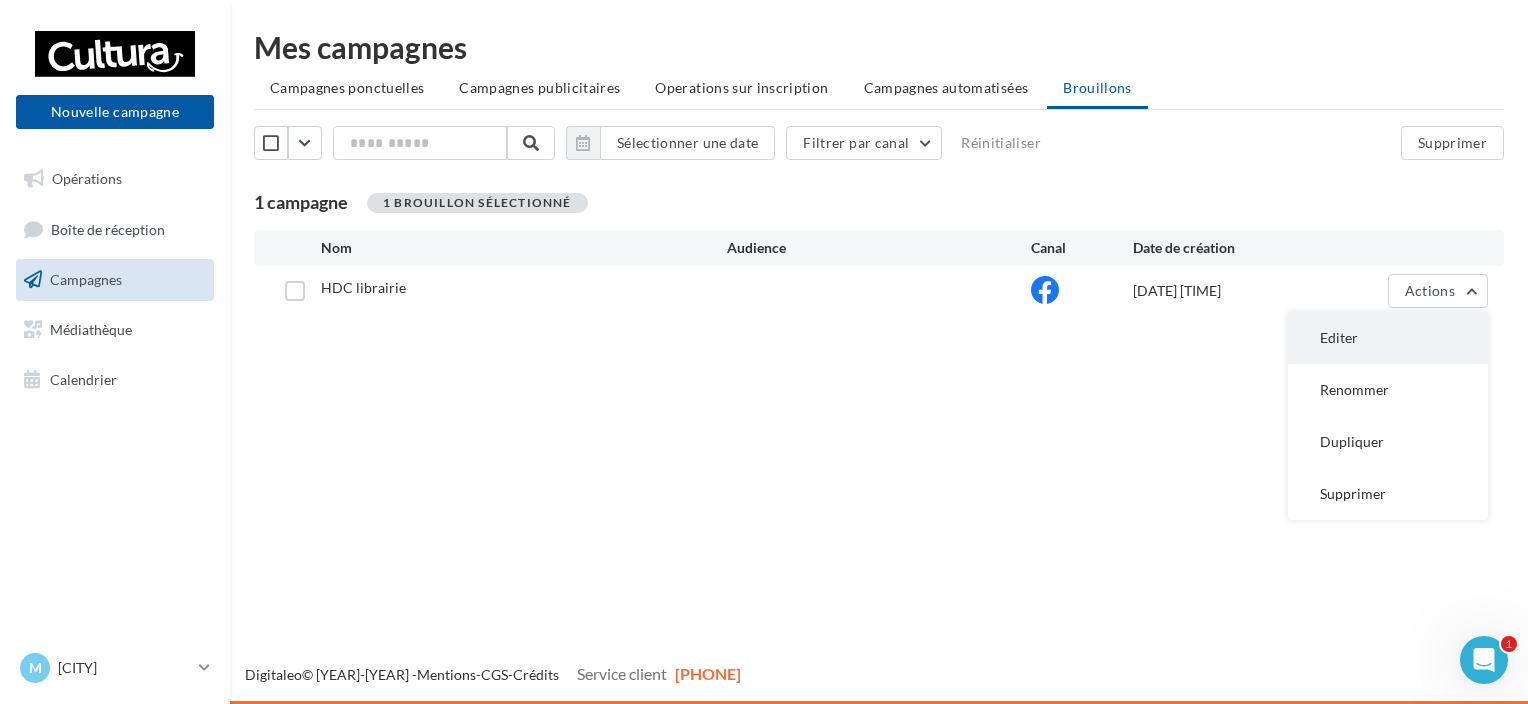 click on "Editer" at bounding box center [1388, 338] 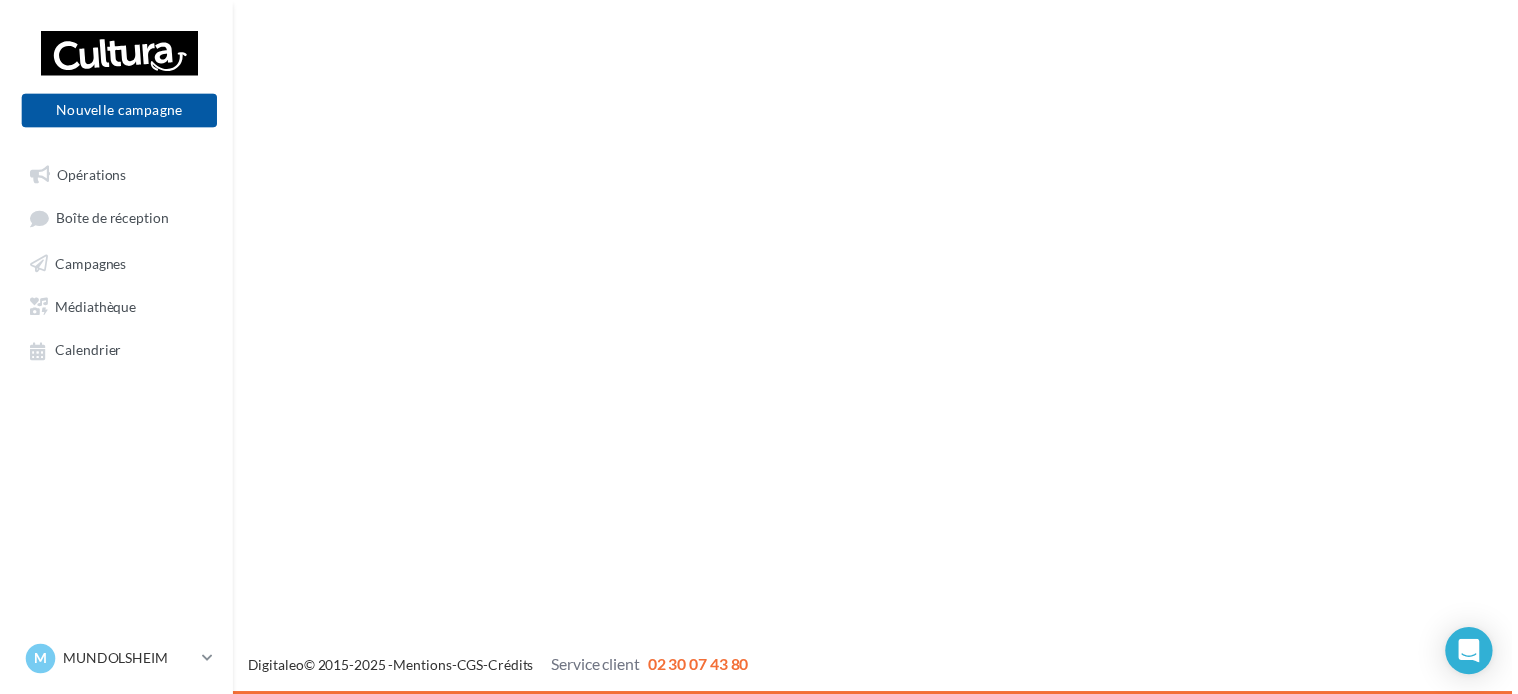 scroll, scrollTop: 0, scrollLeft: 0, axis: both 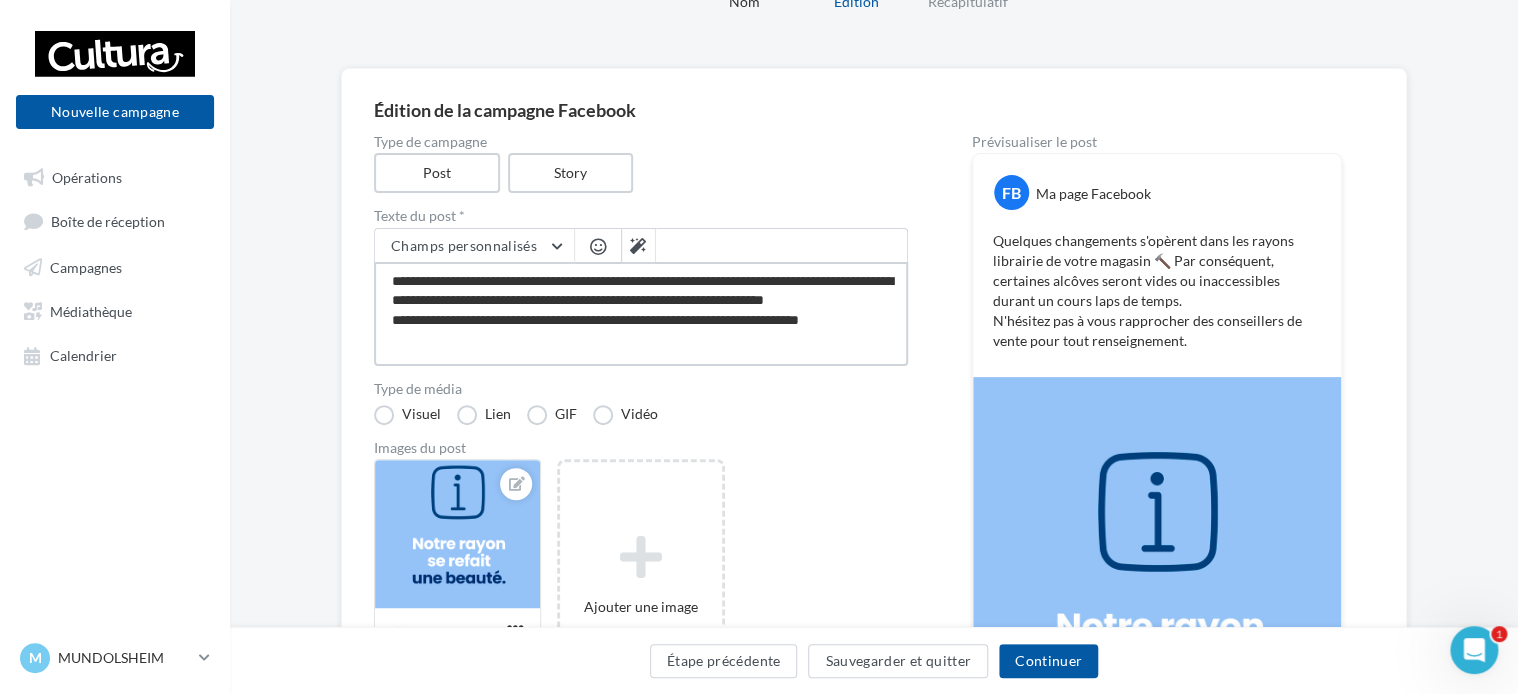drag, startPoint x: 891, startPoint y: 336, endPoint x: 390, endPoint y: 337, distance: 501.001 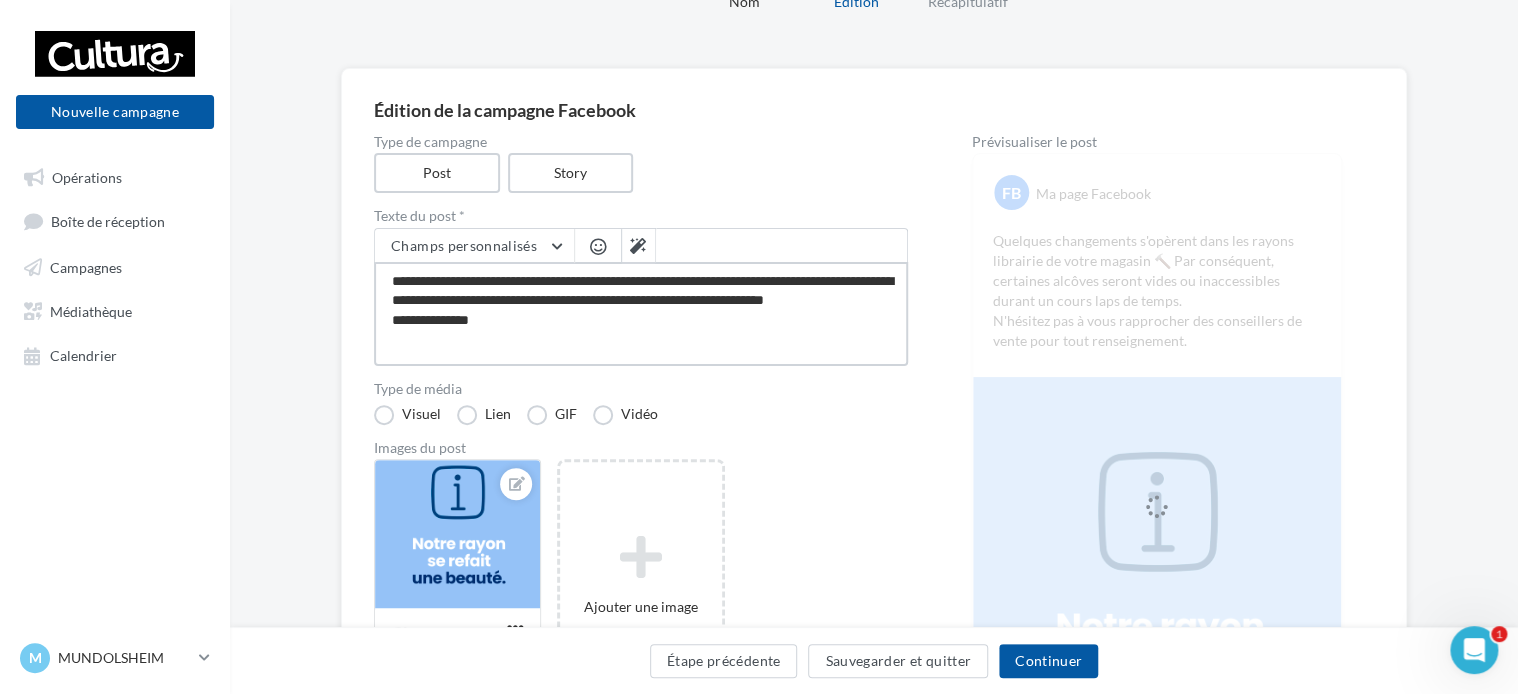 click on "**********" at bounding box center [641, 314] 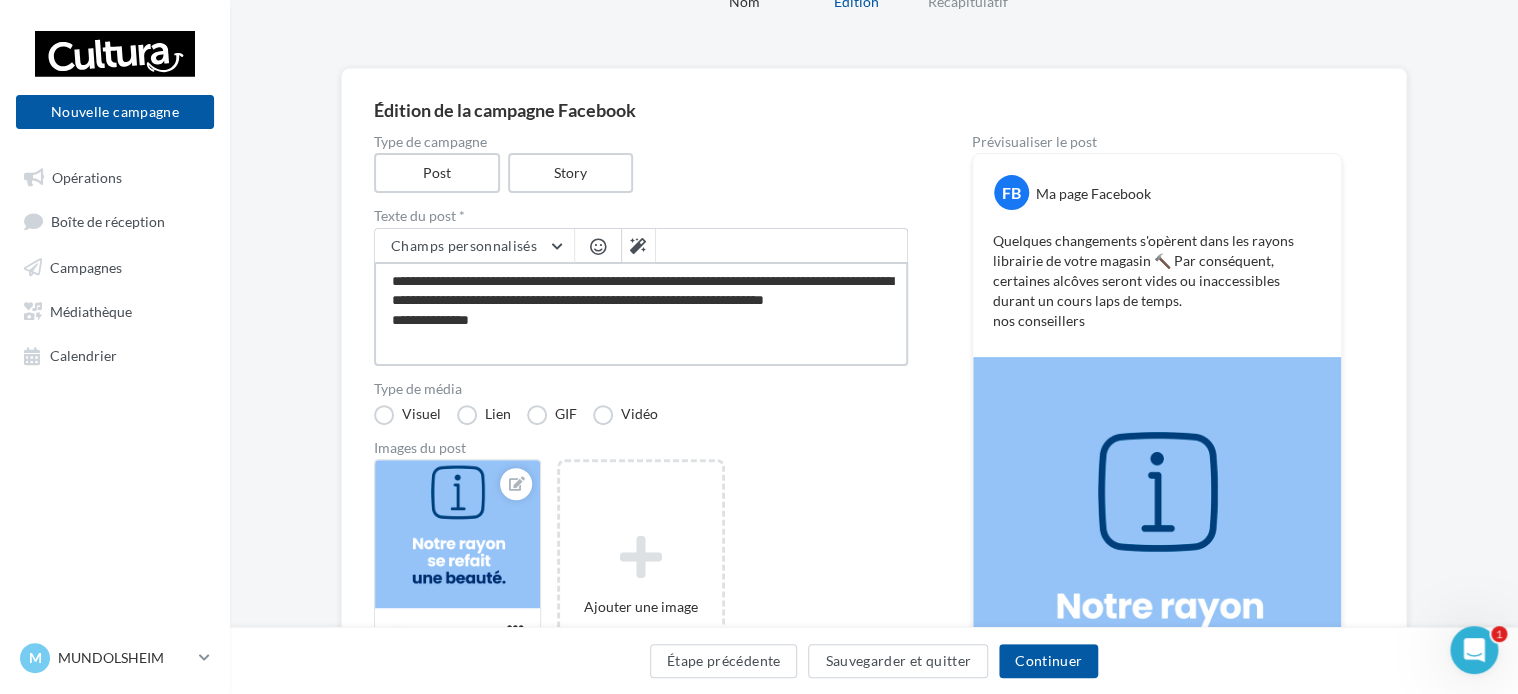 click on "**********" at bounding box center [641, 314] 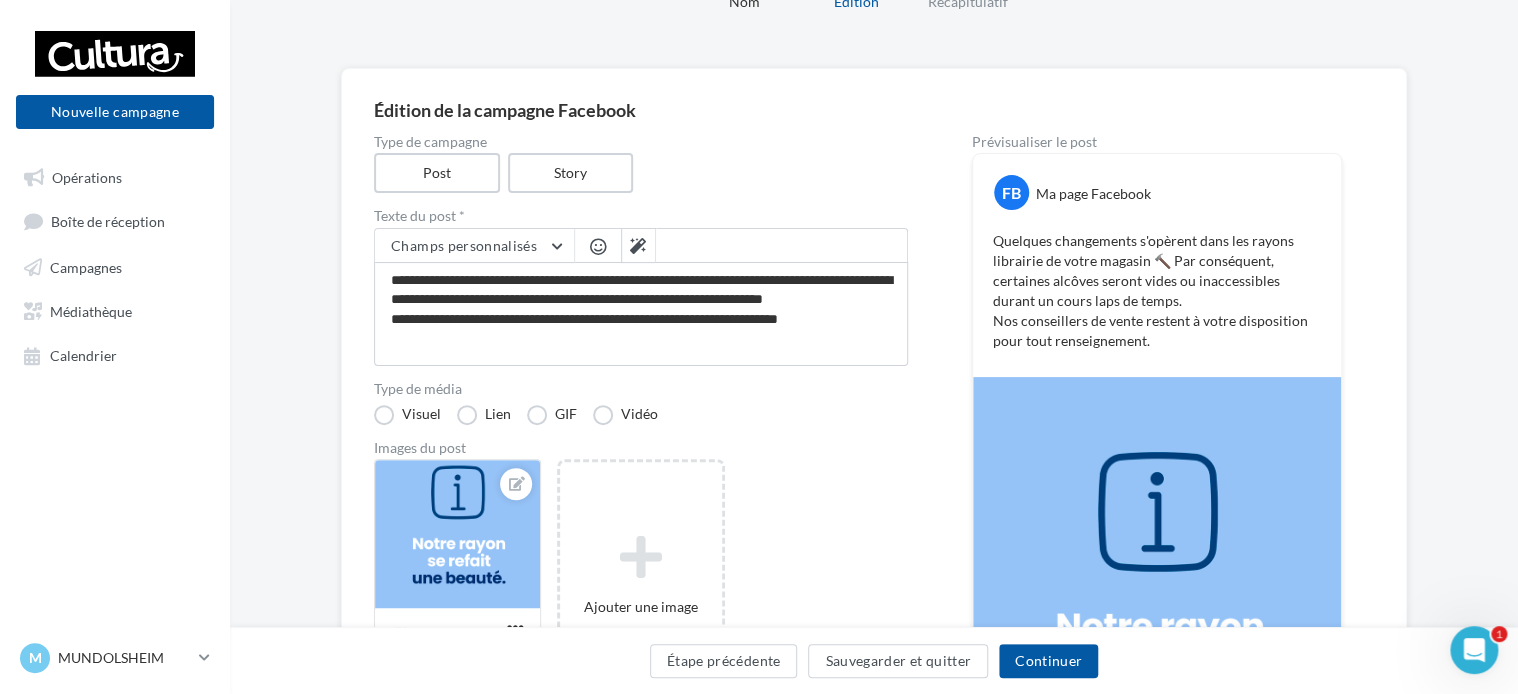 click at bounding box center [598, 246] 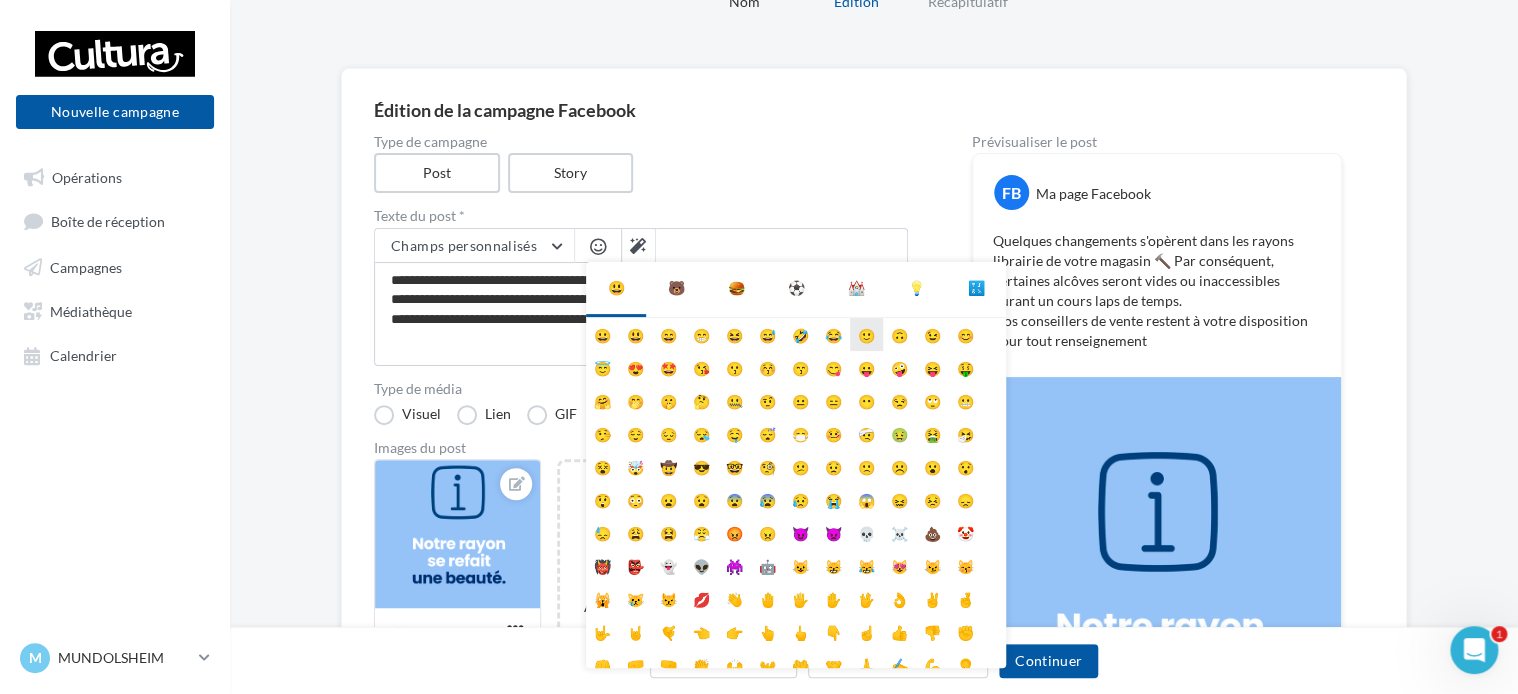 click on "🙂" at bounding box center [866, 334] 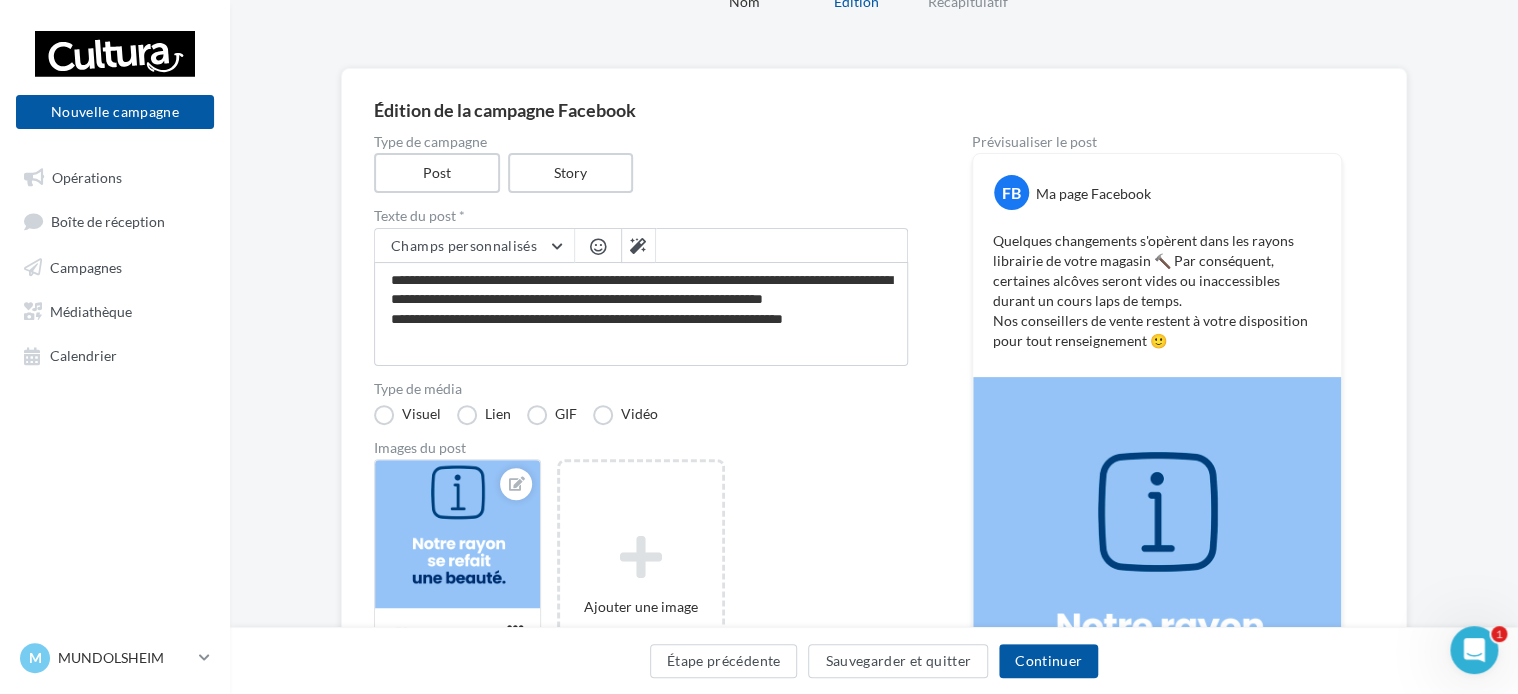 click at bounding box center [598, 246] 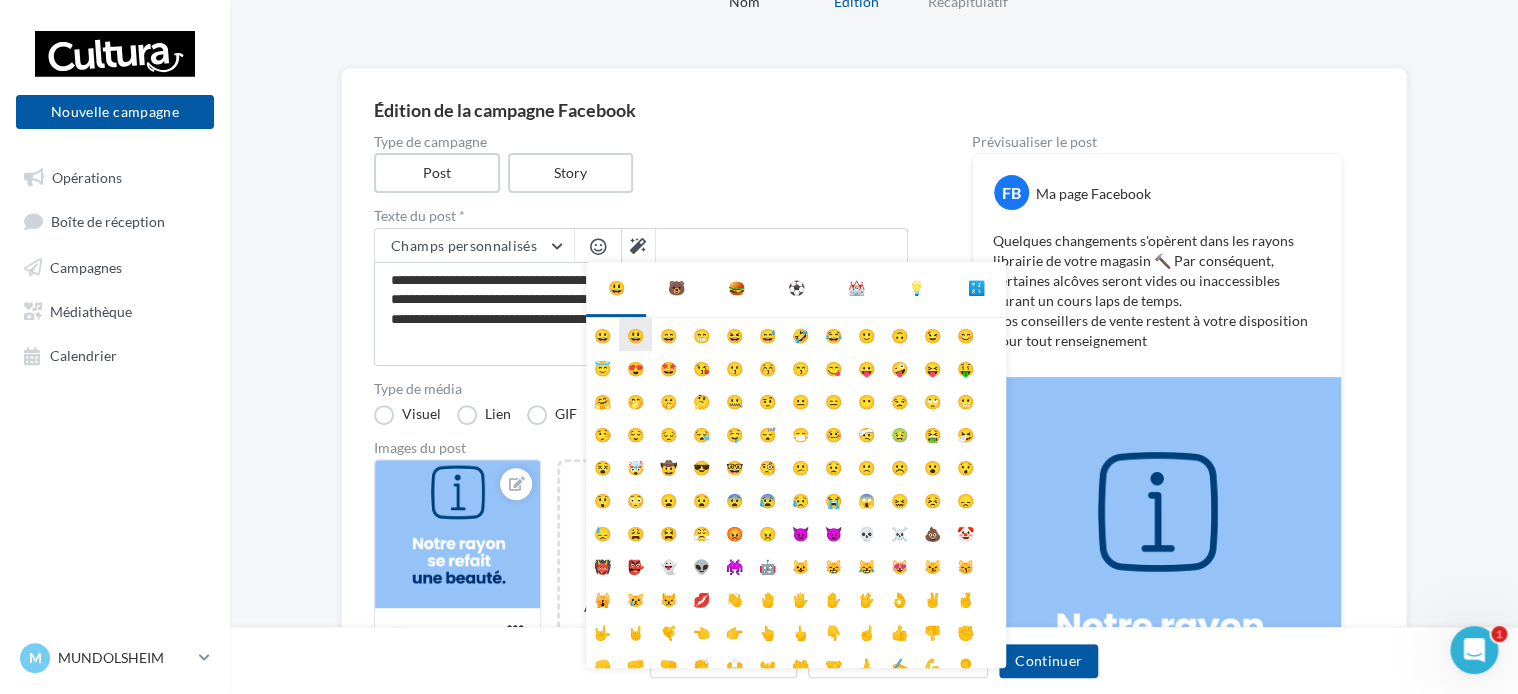 click on "😃" at bounding box center [635, 334] 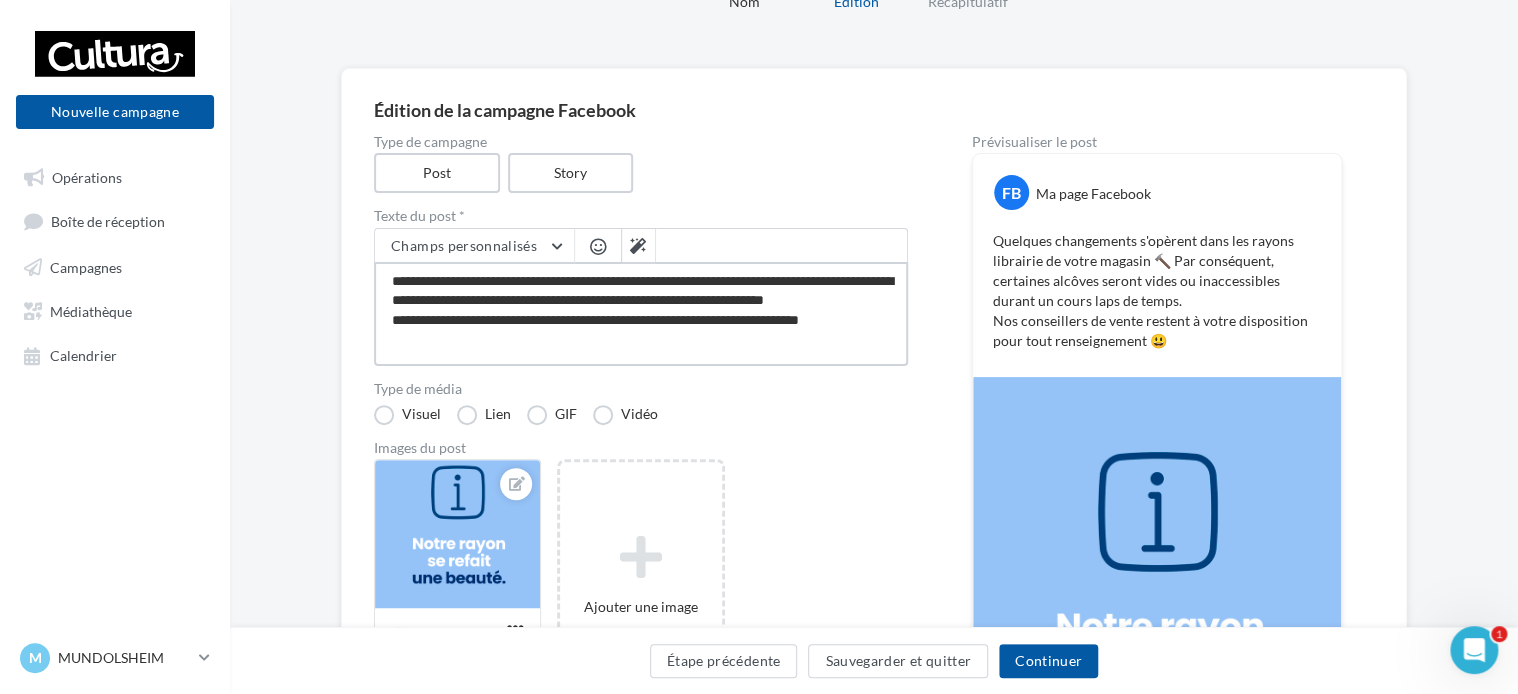 click on "**********" at bounding box center [641, 314] 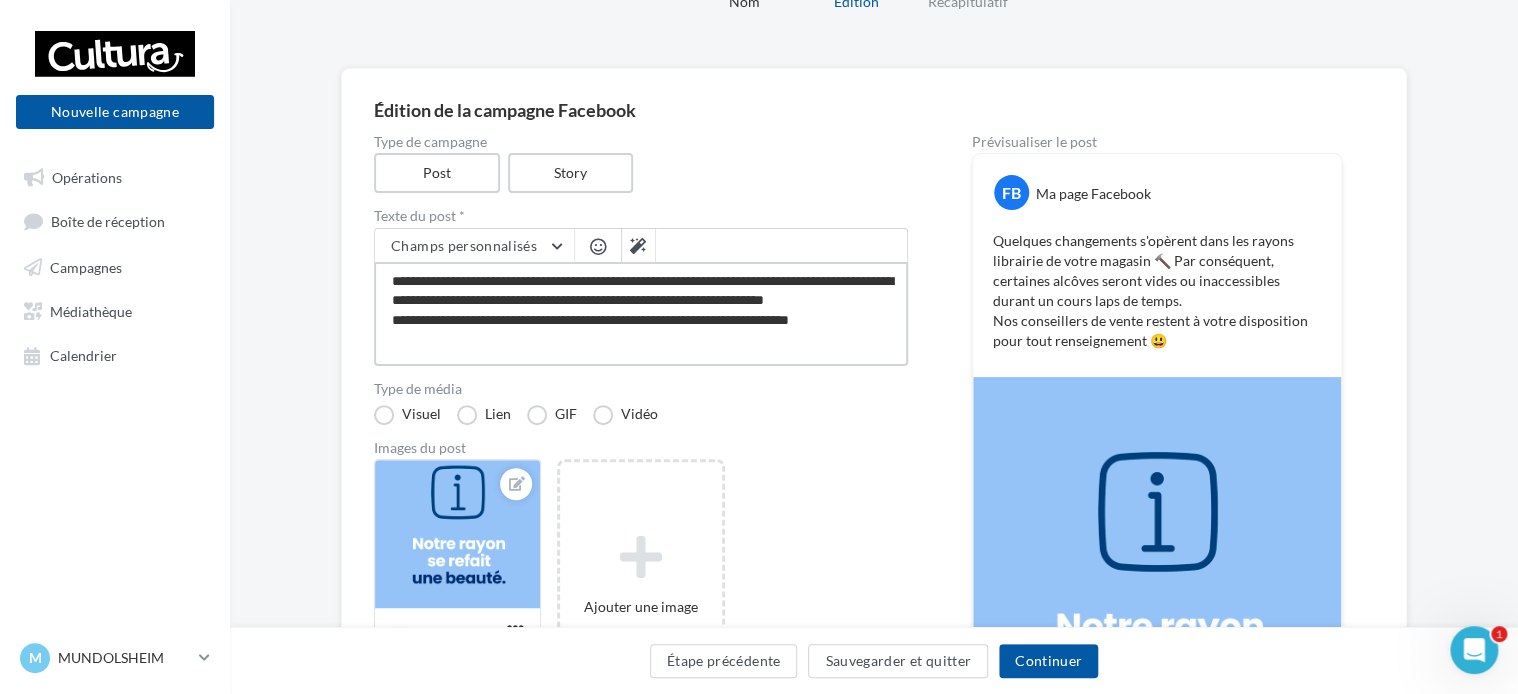 type on "**********" 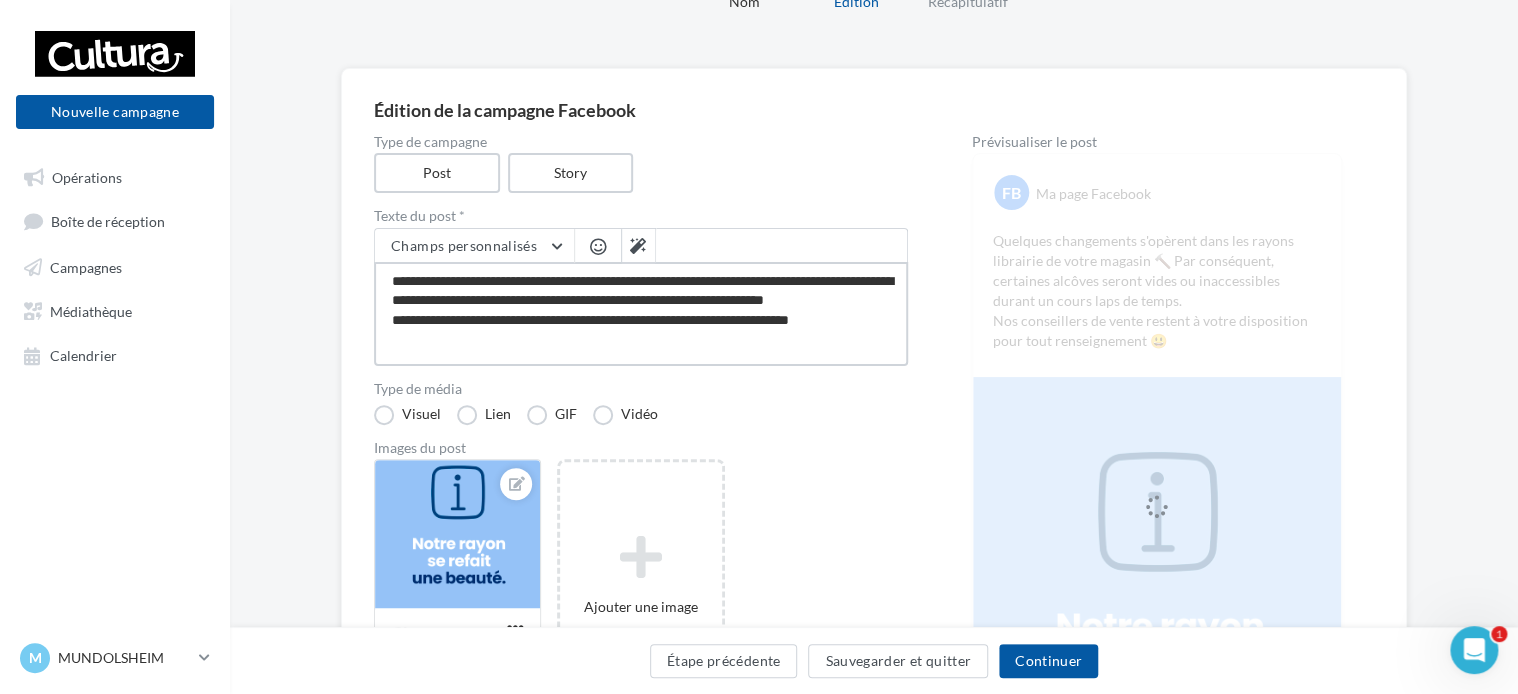click on "**********" at bounding box center (641, 314) 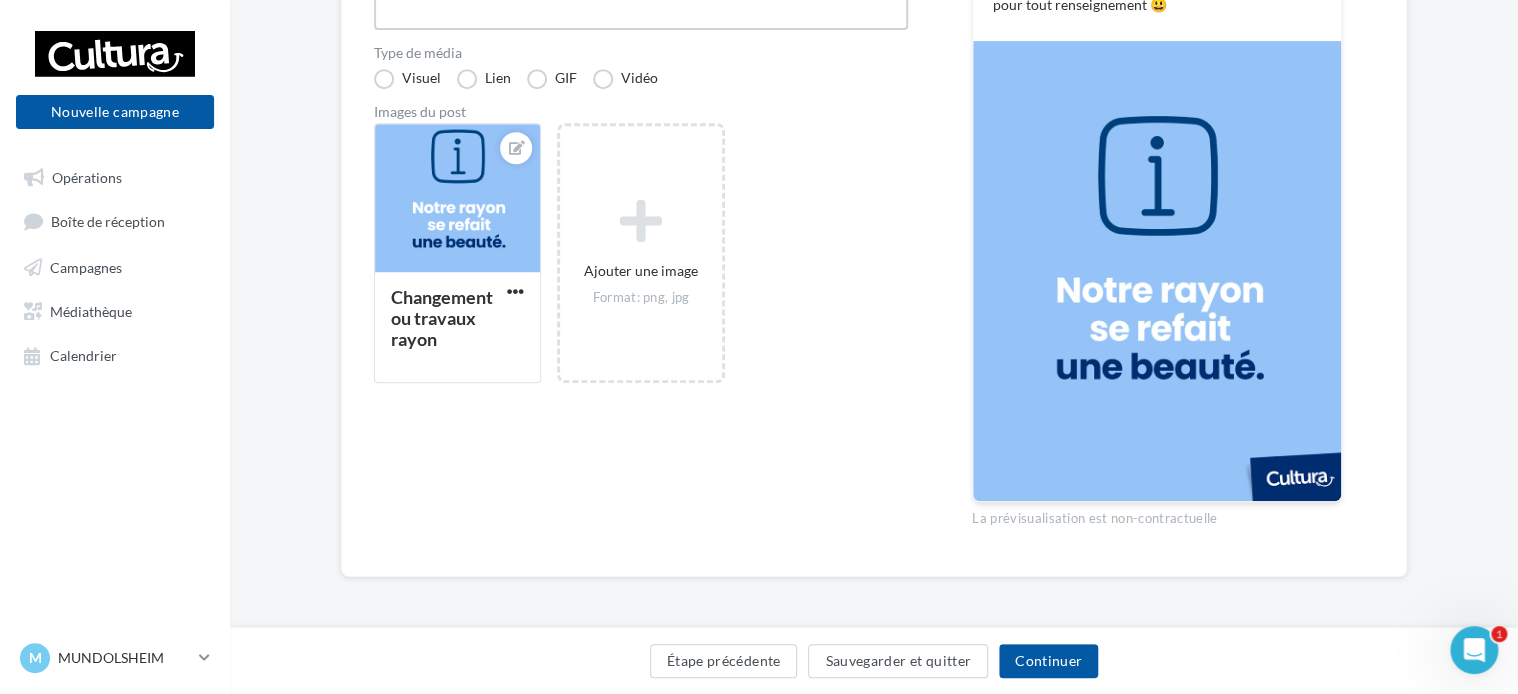 scroll, scrollTop: 136, scrollLeft: 0, axis: vertical 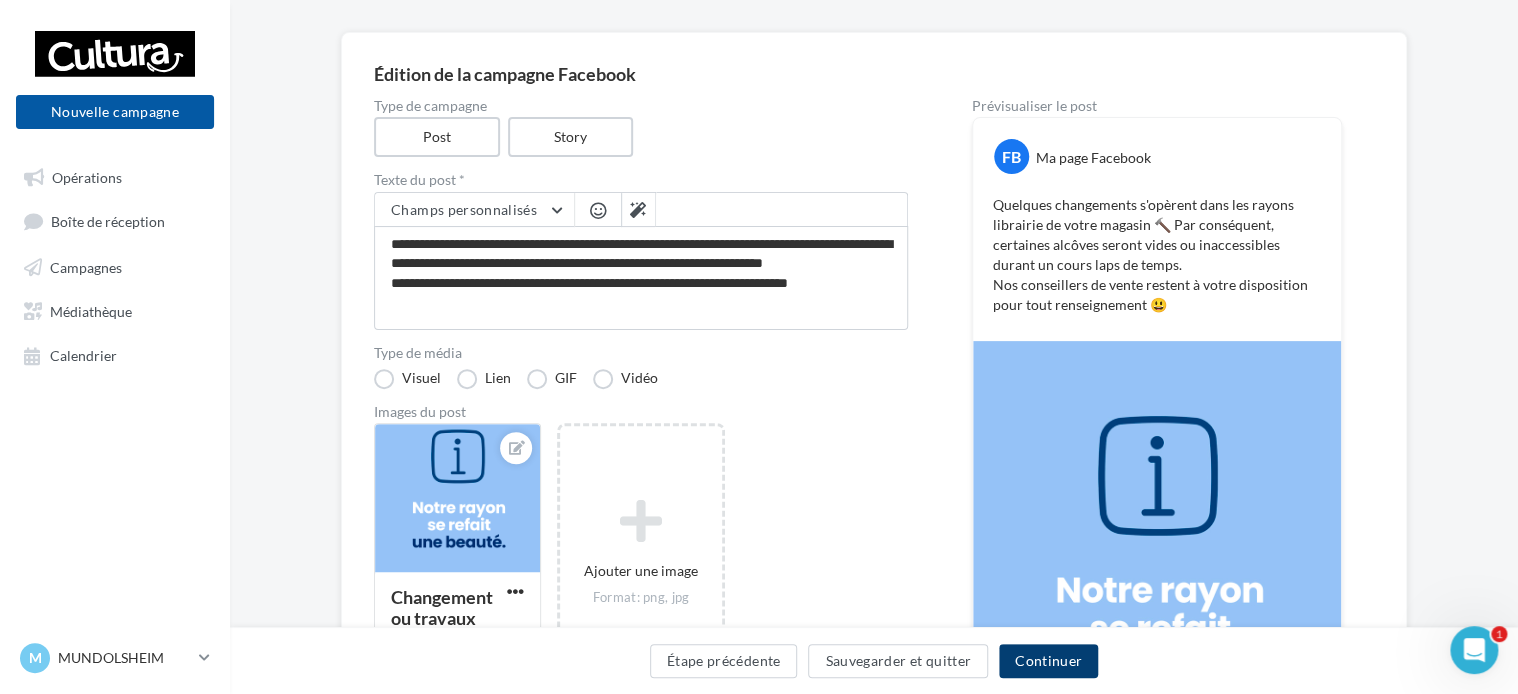 click on "Continuer" at bounding box center [1048, 661] 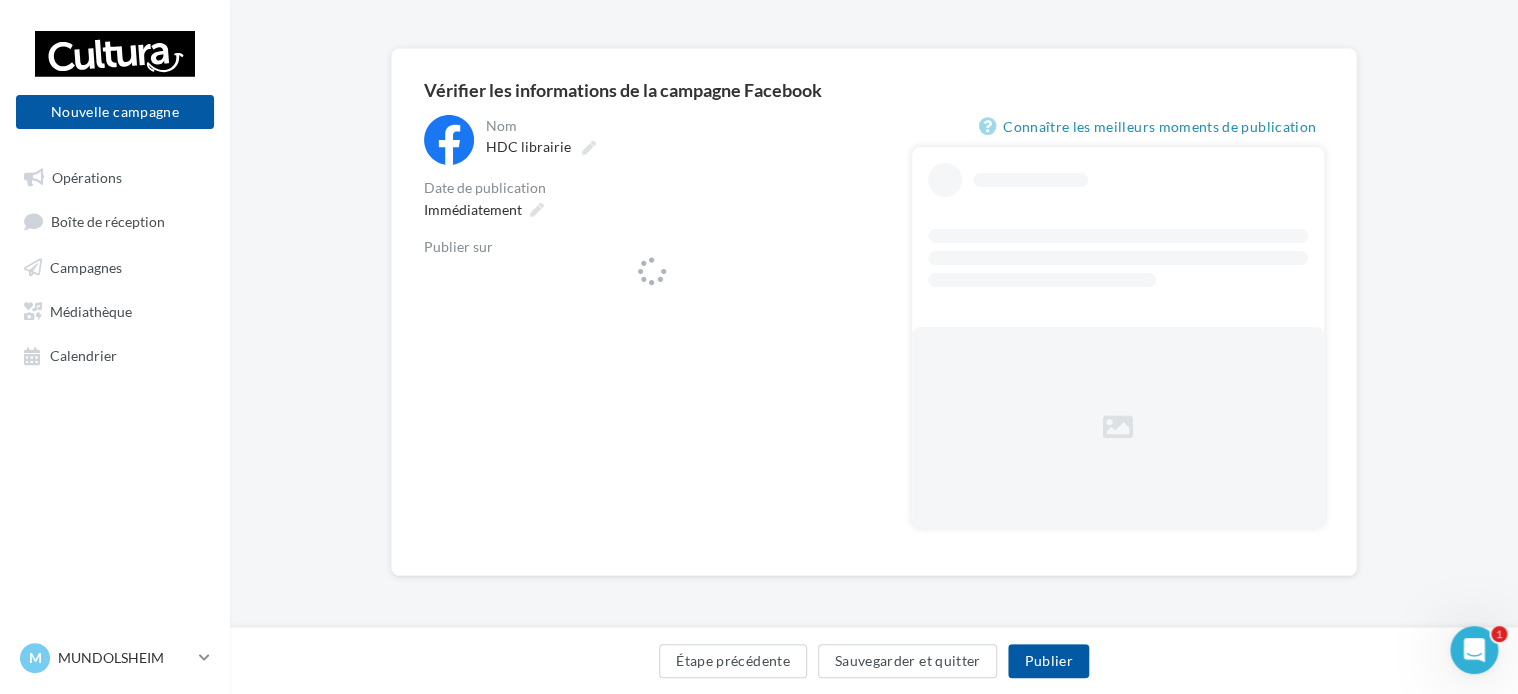 scroll, scrollTop: 0, scrollLeft: 0, axis: both 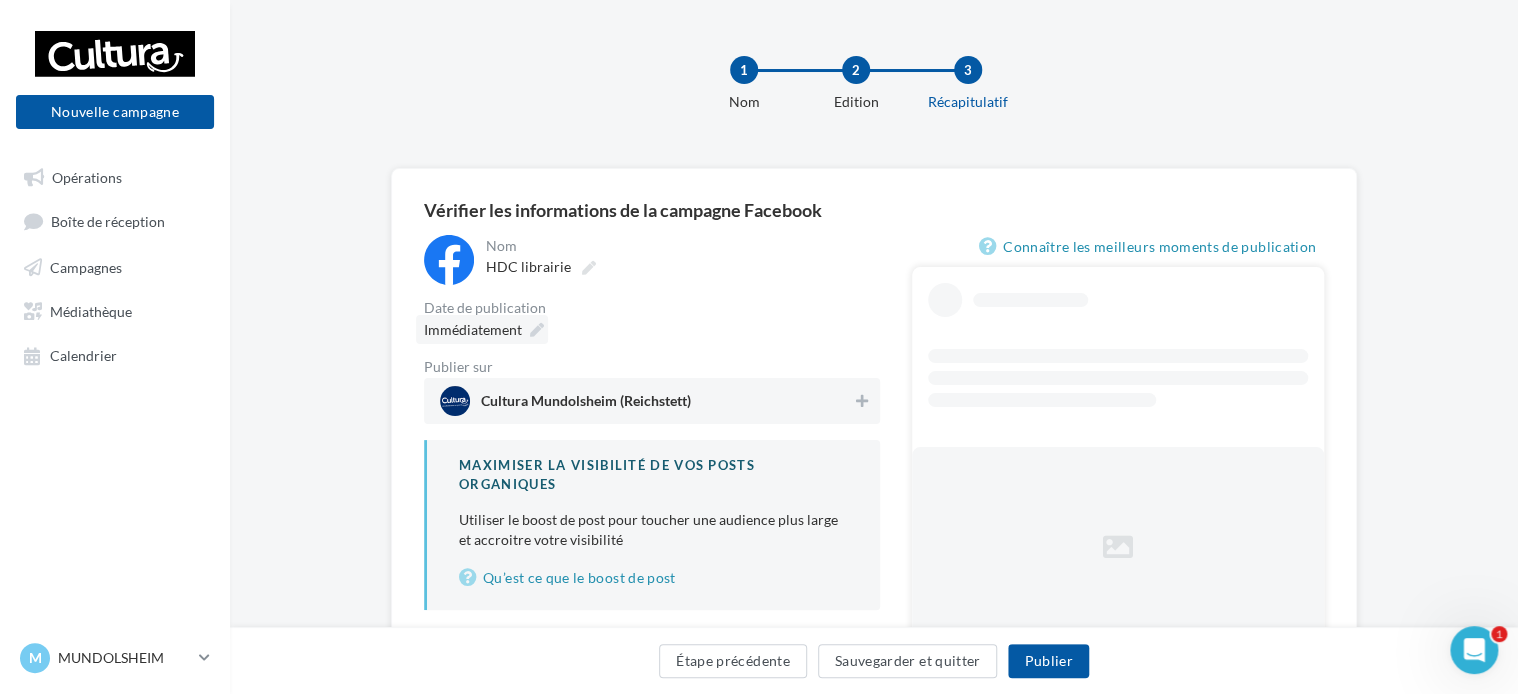 click at bounding box center (537, 330) 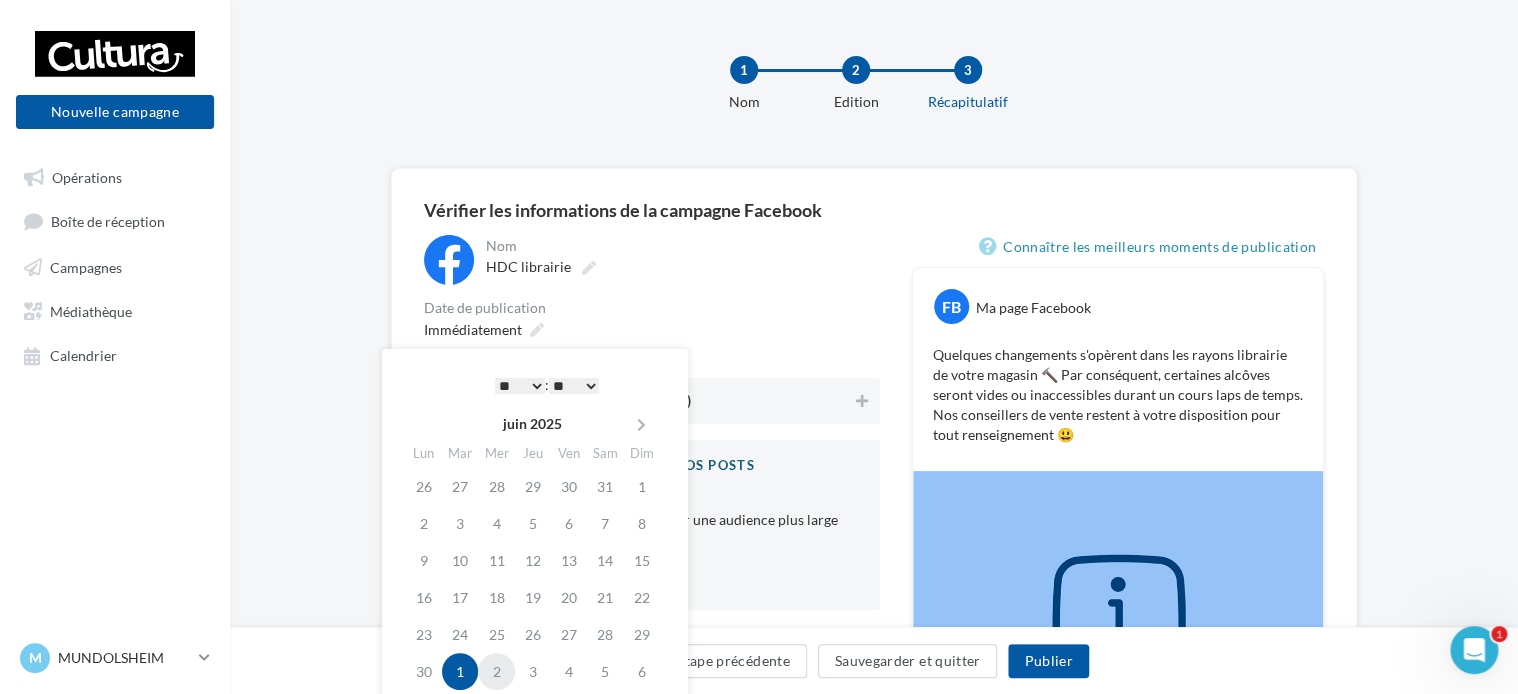 click on "2" at bounding box center (496, 671) 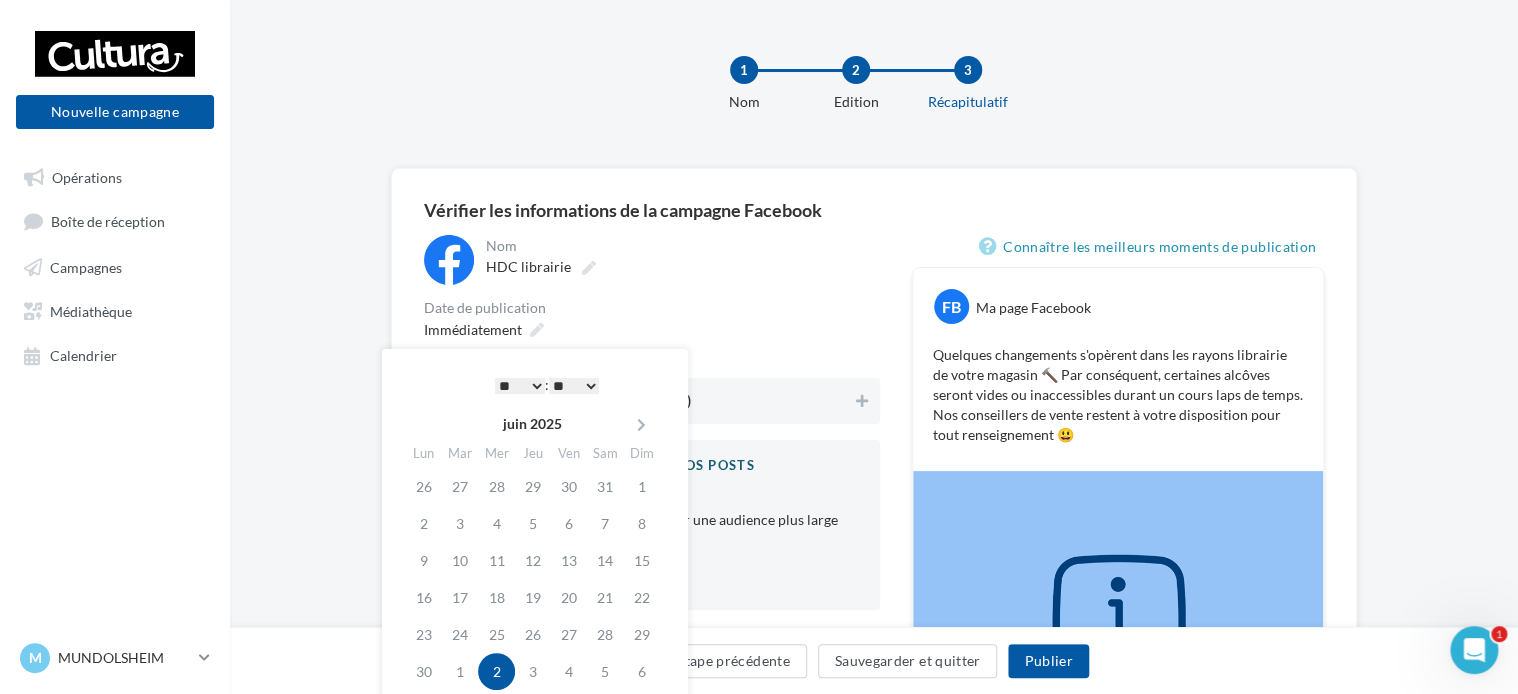 click on "* * * * * * * * * * ** ** ** ** ** ** ** ** ** ** ** ** ** **" at bounding box center (520, 386) 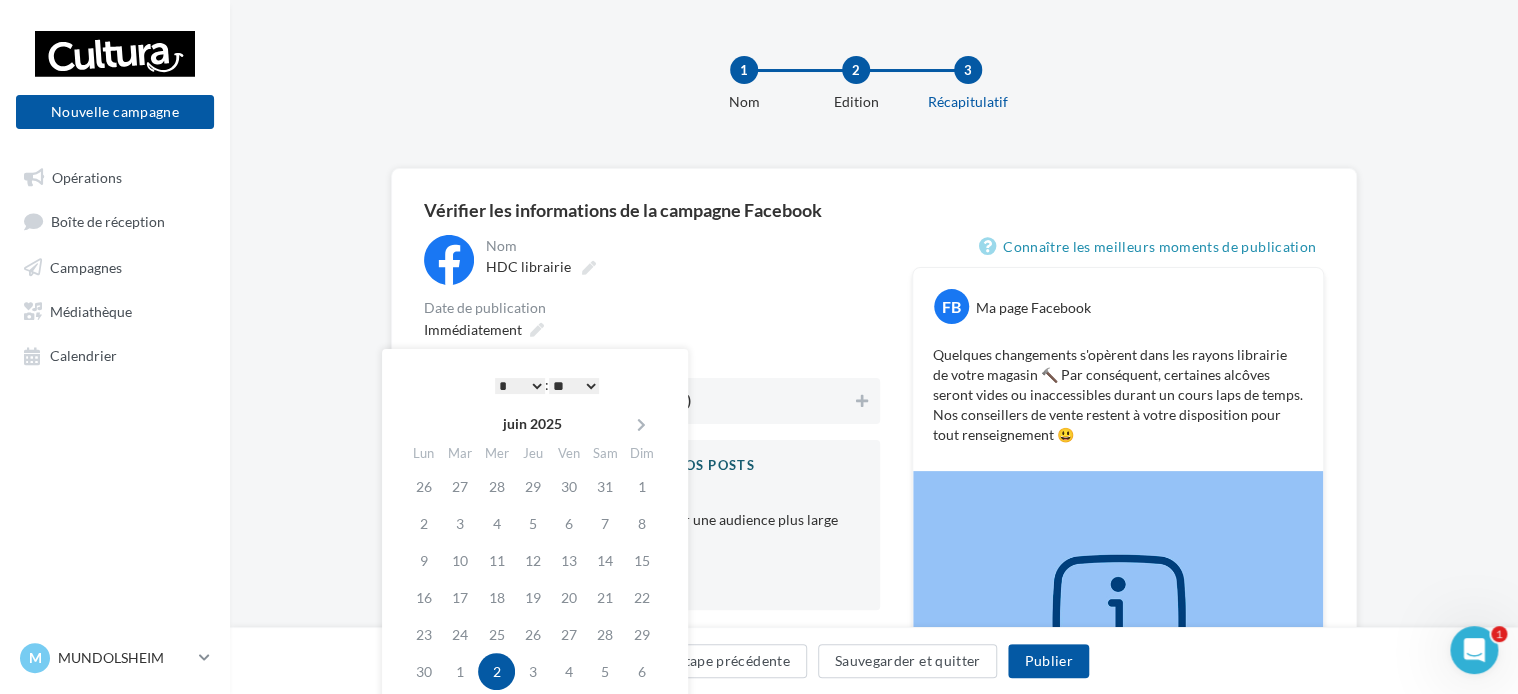 click on "** ** ** ** ** **" at bounding box center (574, 386) 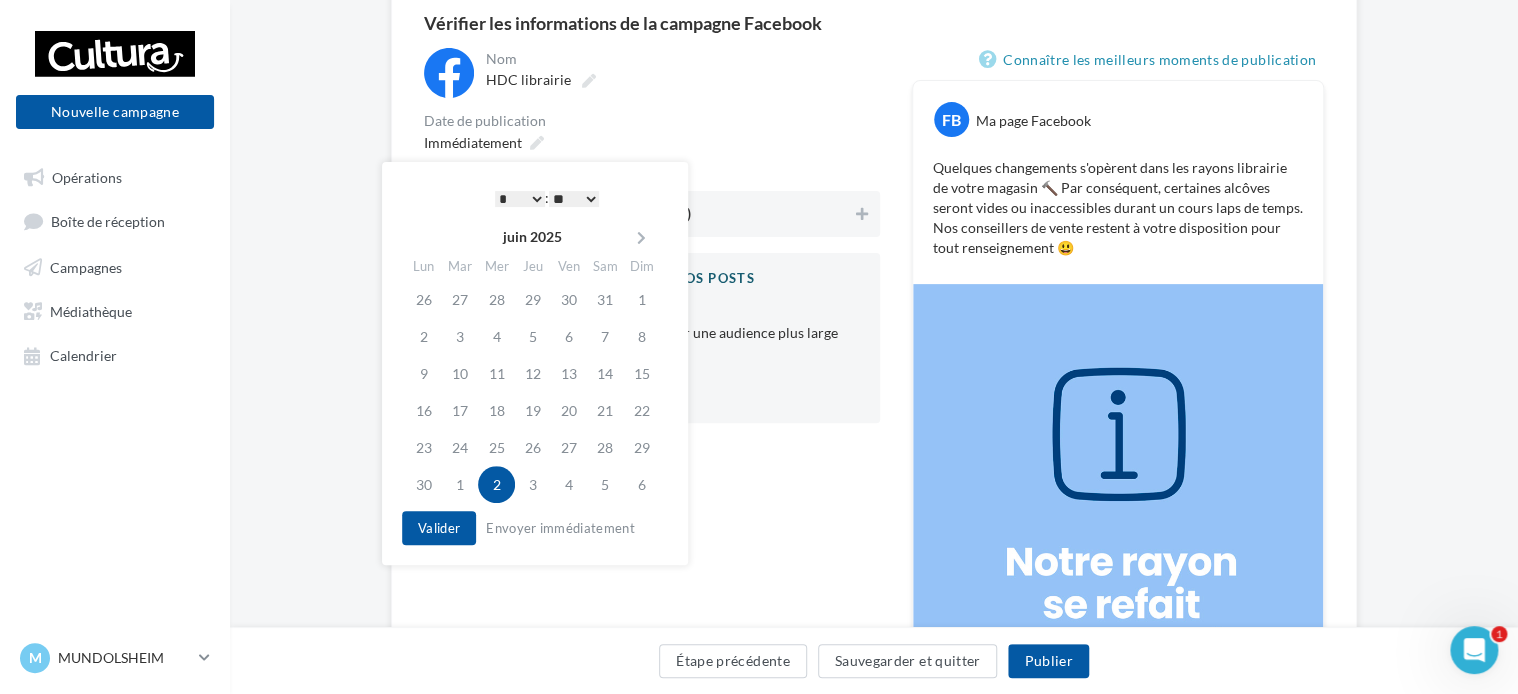 scroll, scrollTop: 200, scrollLeft: 0, axis: vertical 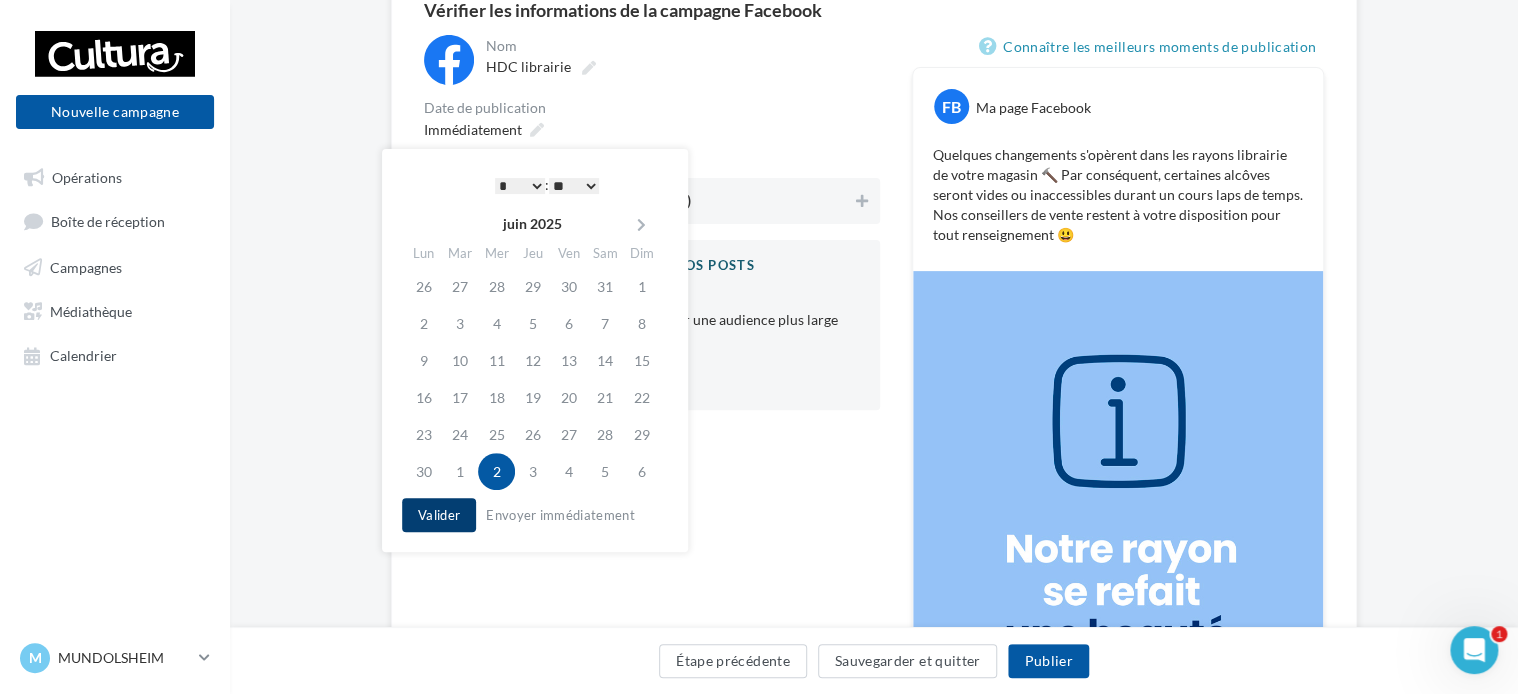 click on "Valider" at bounding box center (439, 515) 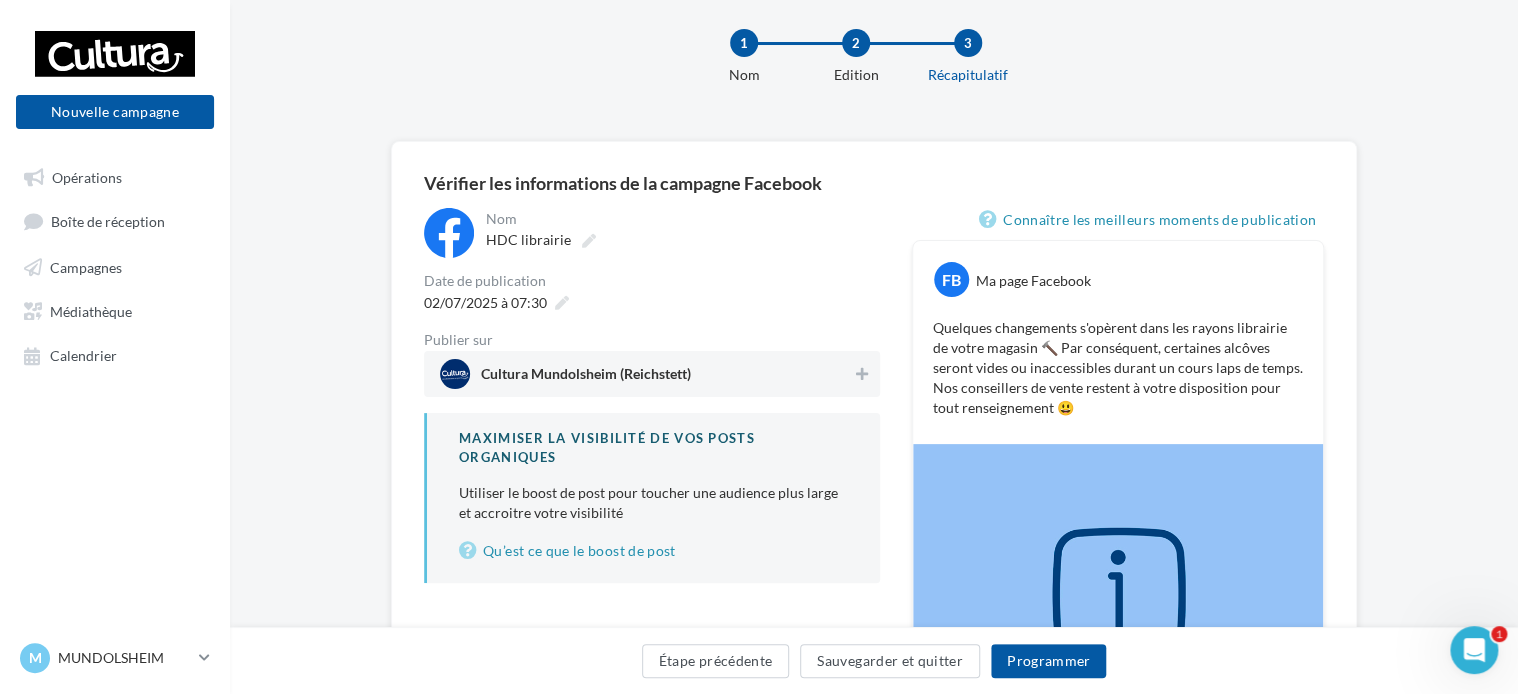 scroll, scrollTop: 0, scrollLeft: 0, axis: both 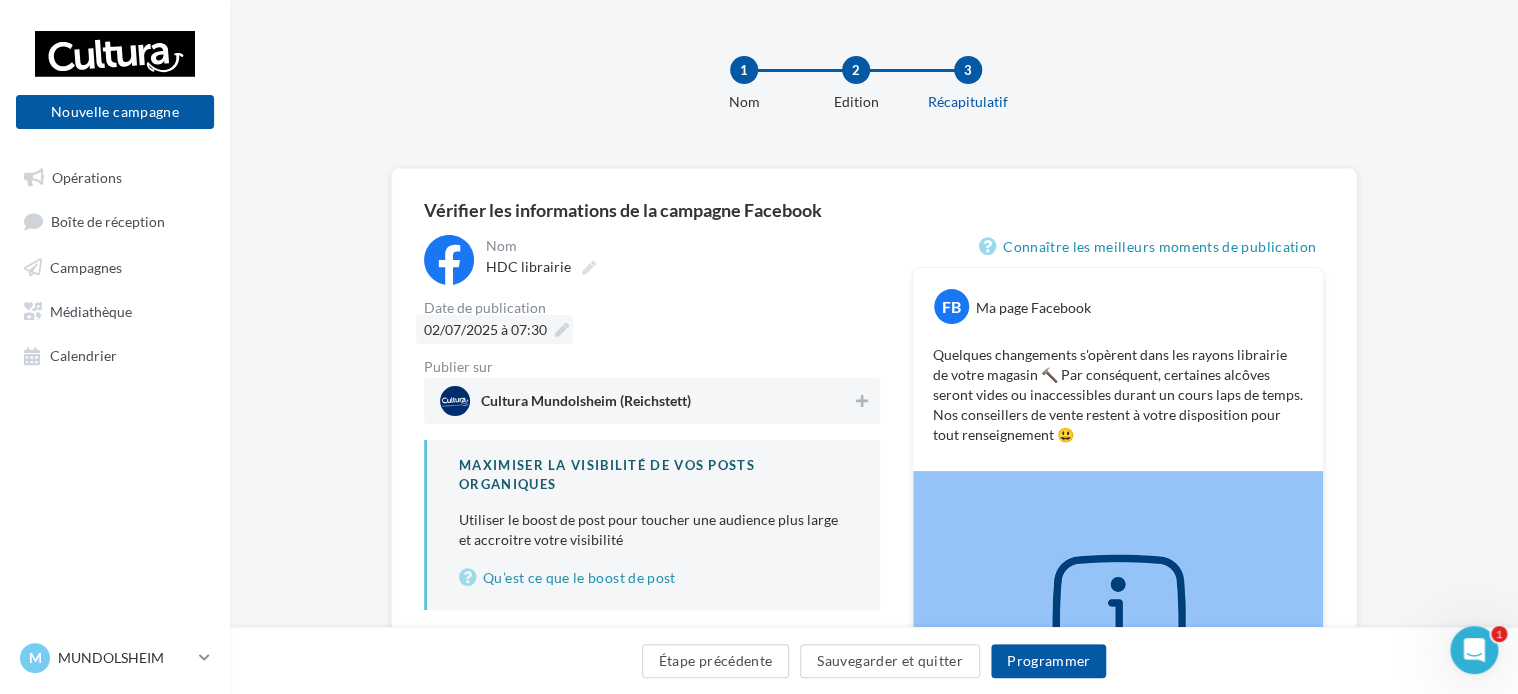 click at bounding box center (562, 330) 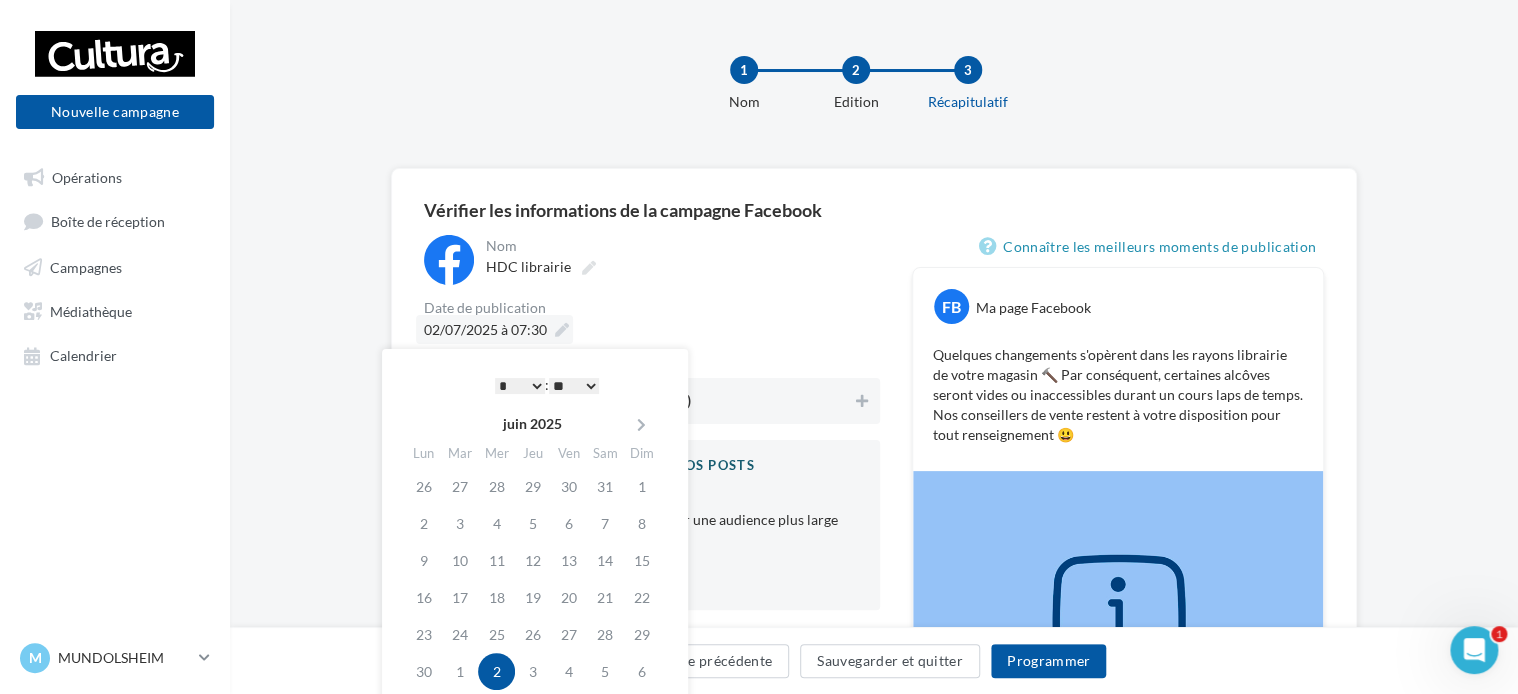 click at bounding box center (562, 330) 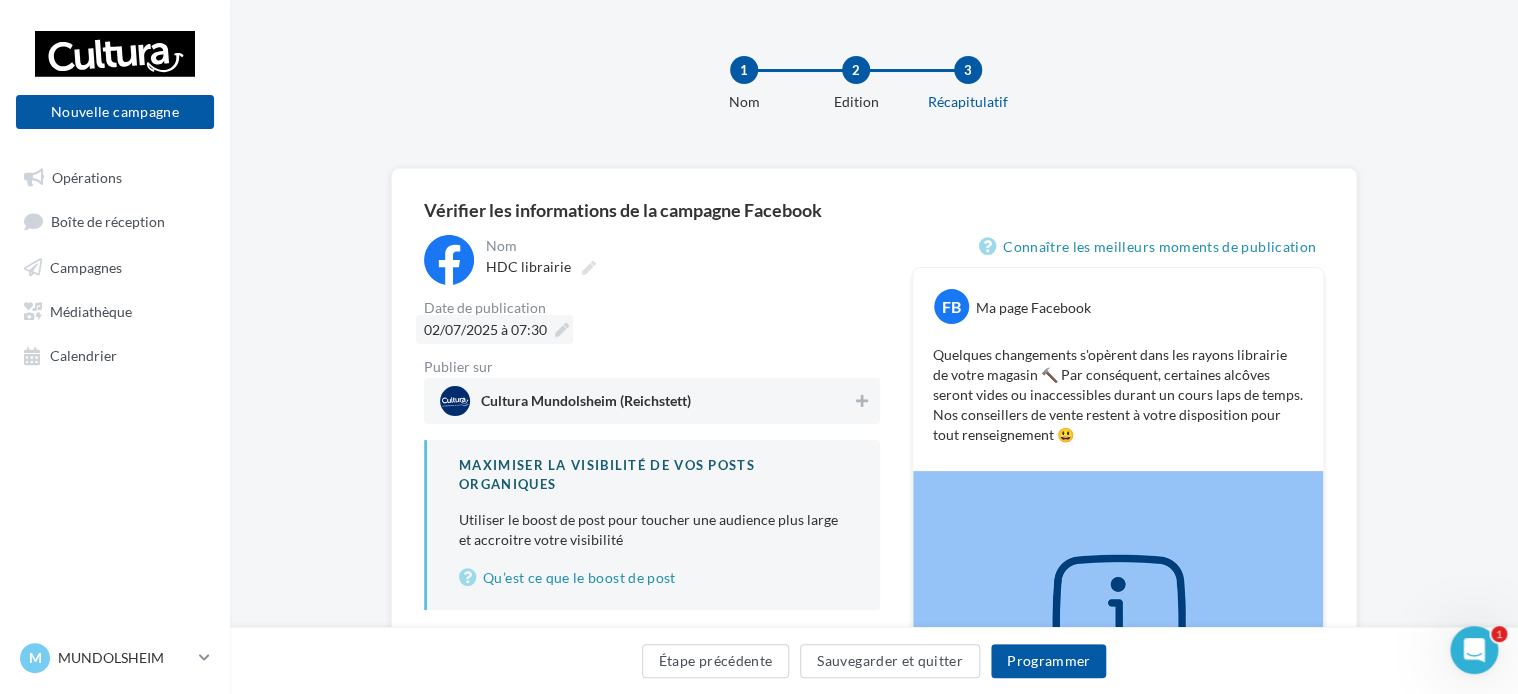 click at bounding box center (562, 330) 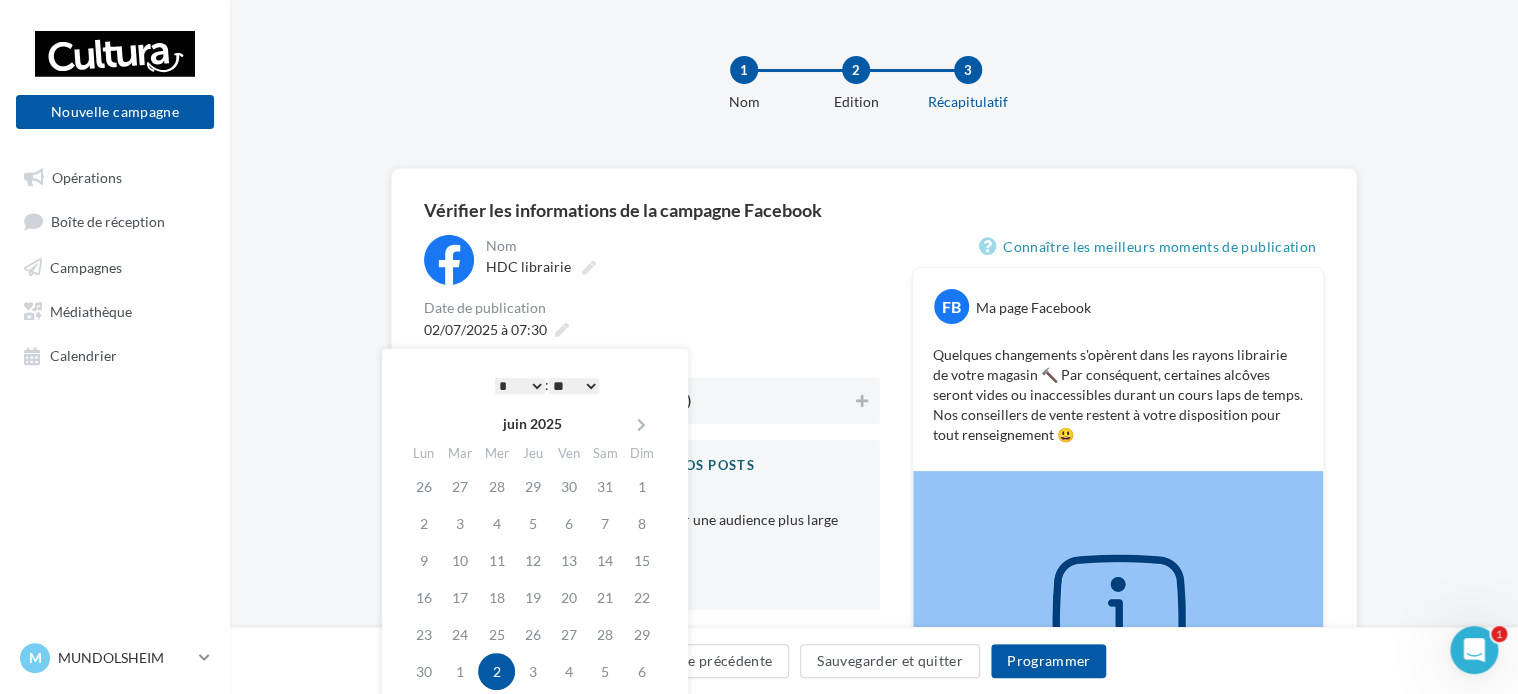 click on "* * * * * * * * * * ** ** ** ** ** ** ** ** ** ** ** ** ** **" at bounding box center (520, 386) 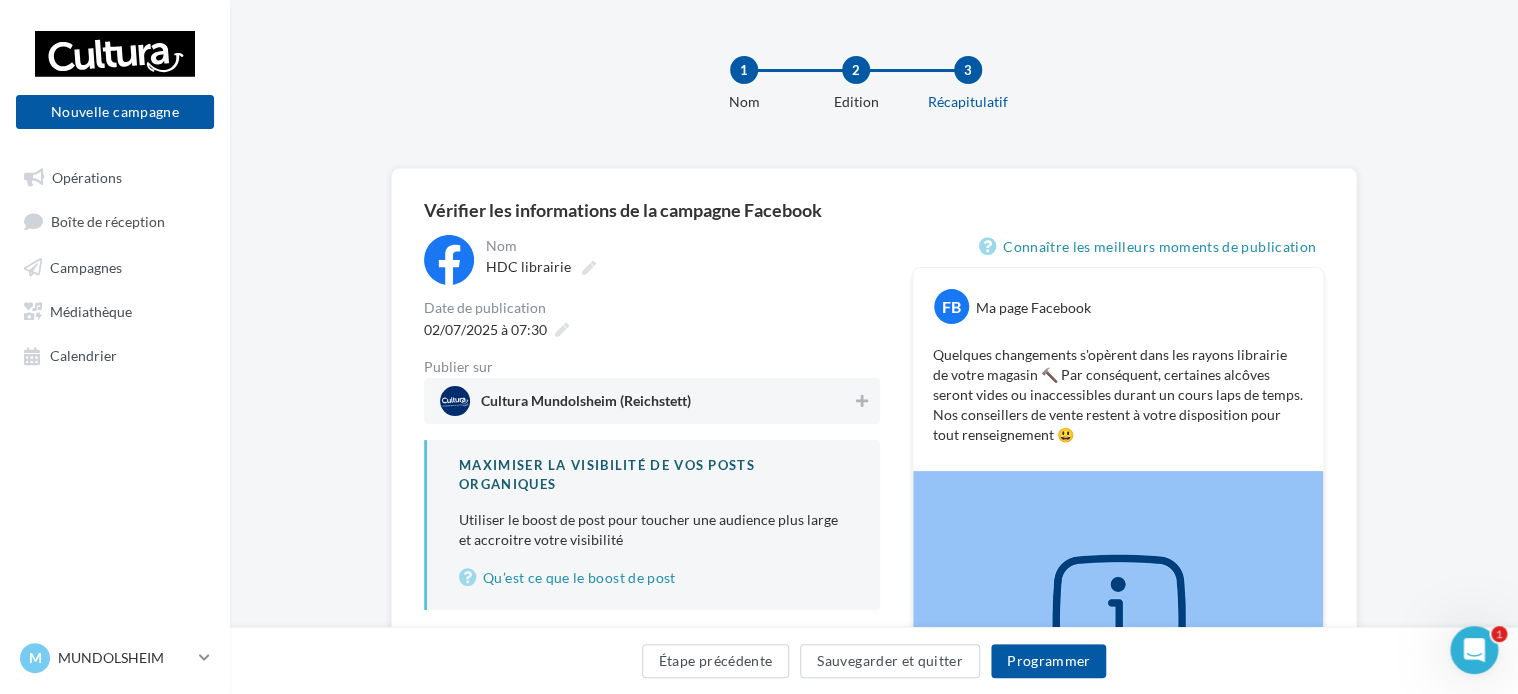 click on "**********" at bounding box center [681, 260] 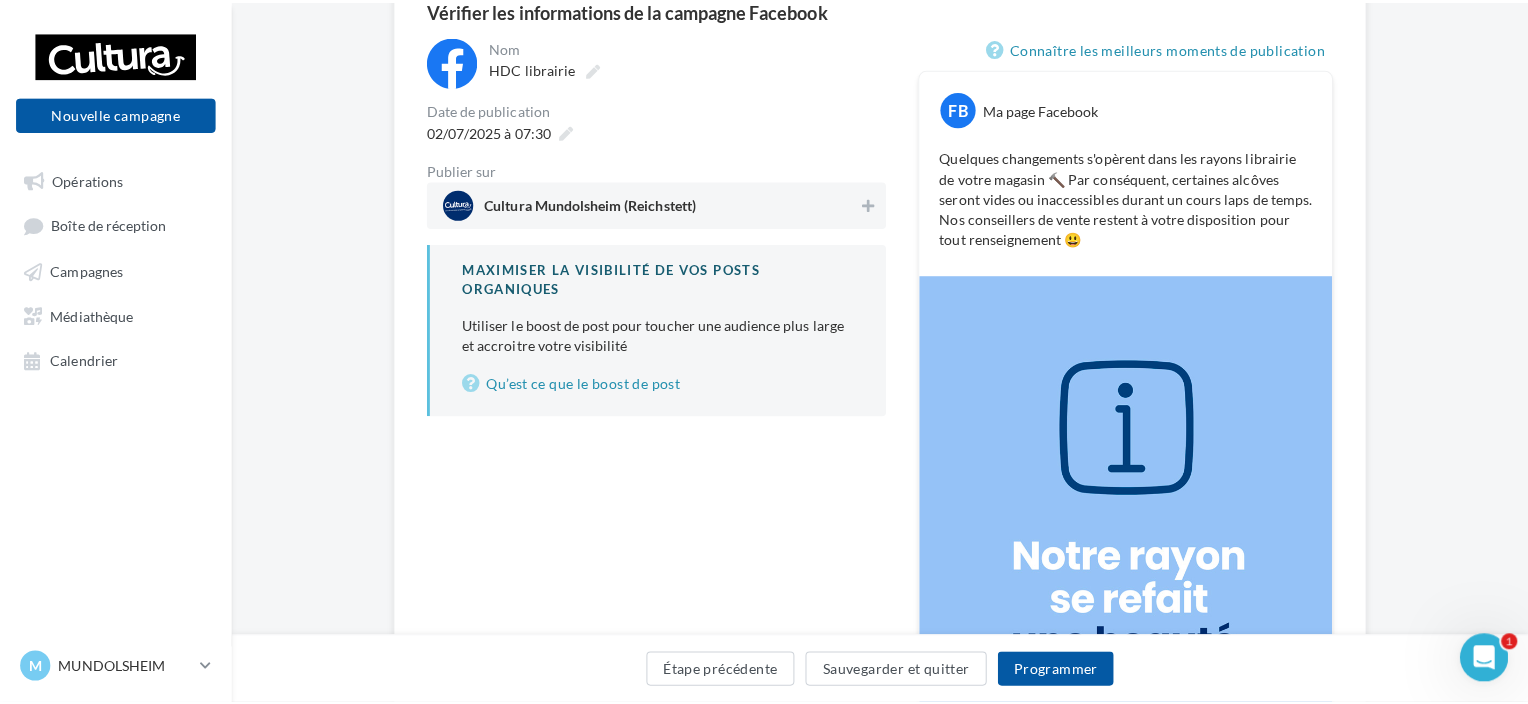 scroll, scrollTop: 300, scrollLeft: 0, axis: vertical 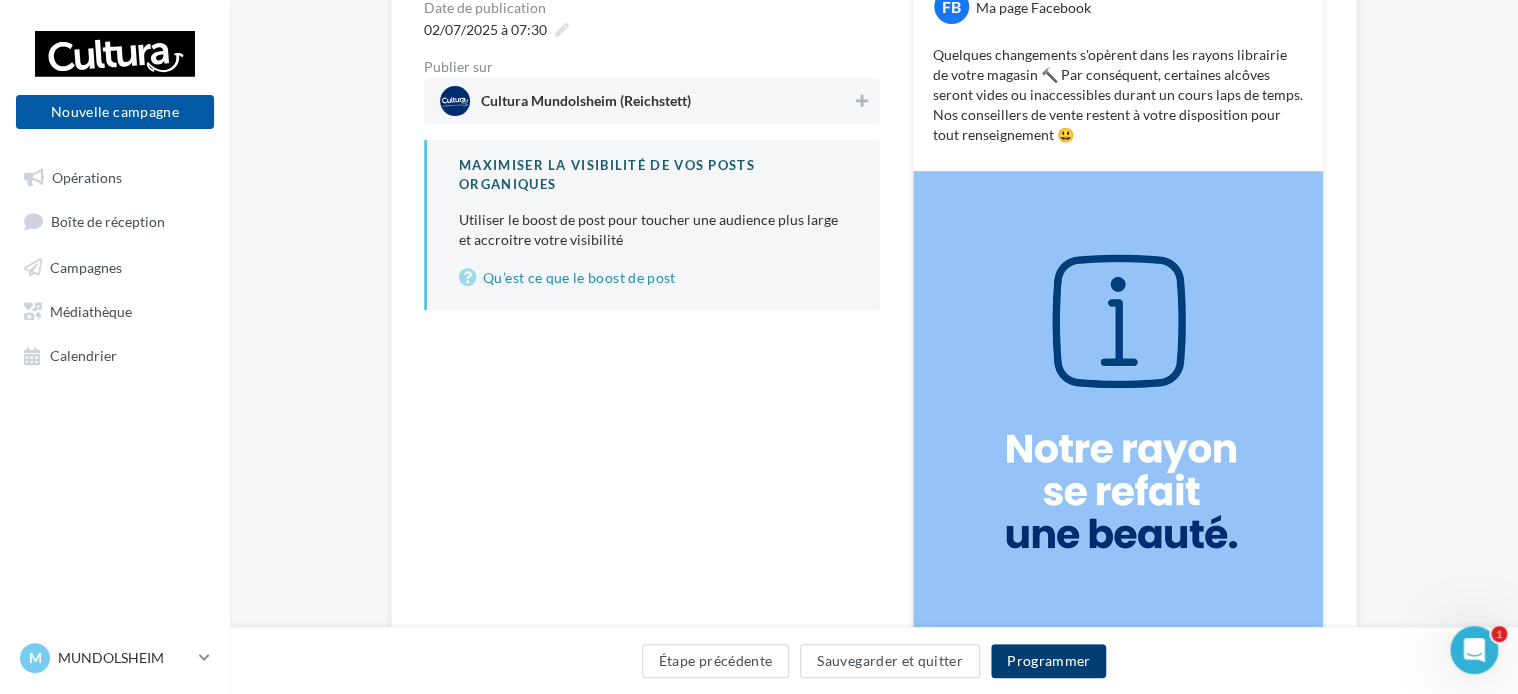click on "Programmer" at bounding box center [1049, 661] 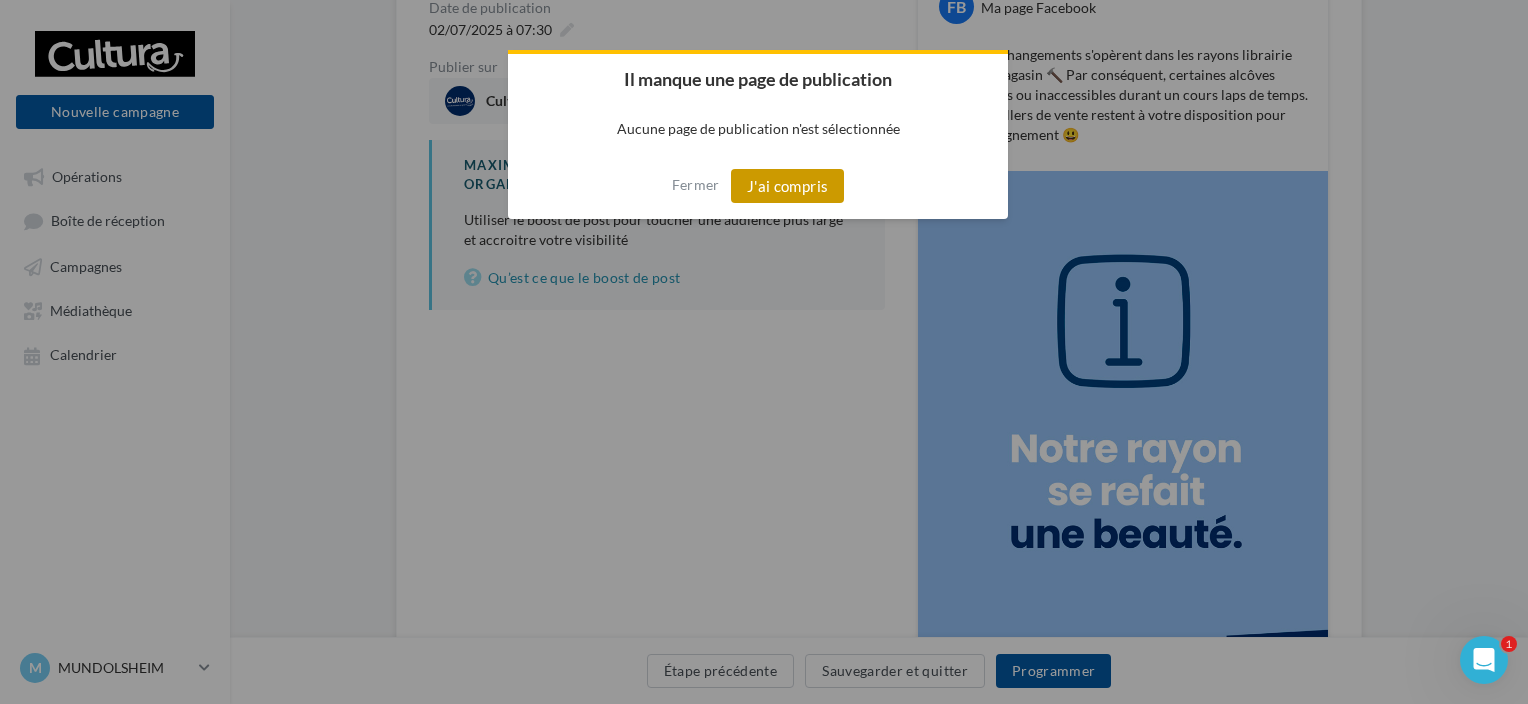 click on "J'ai compris" at bounding box center [788, 186] 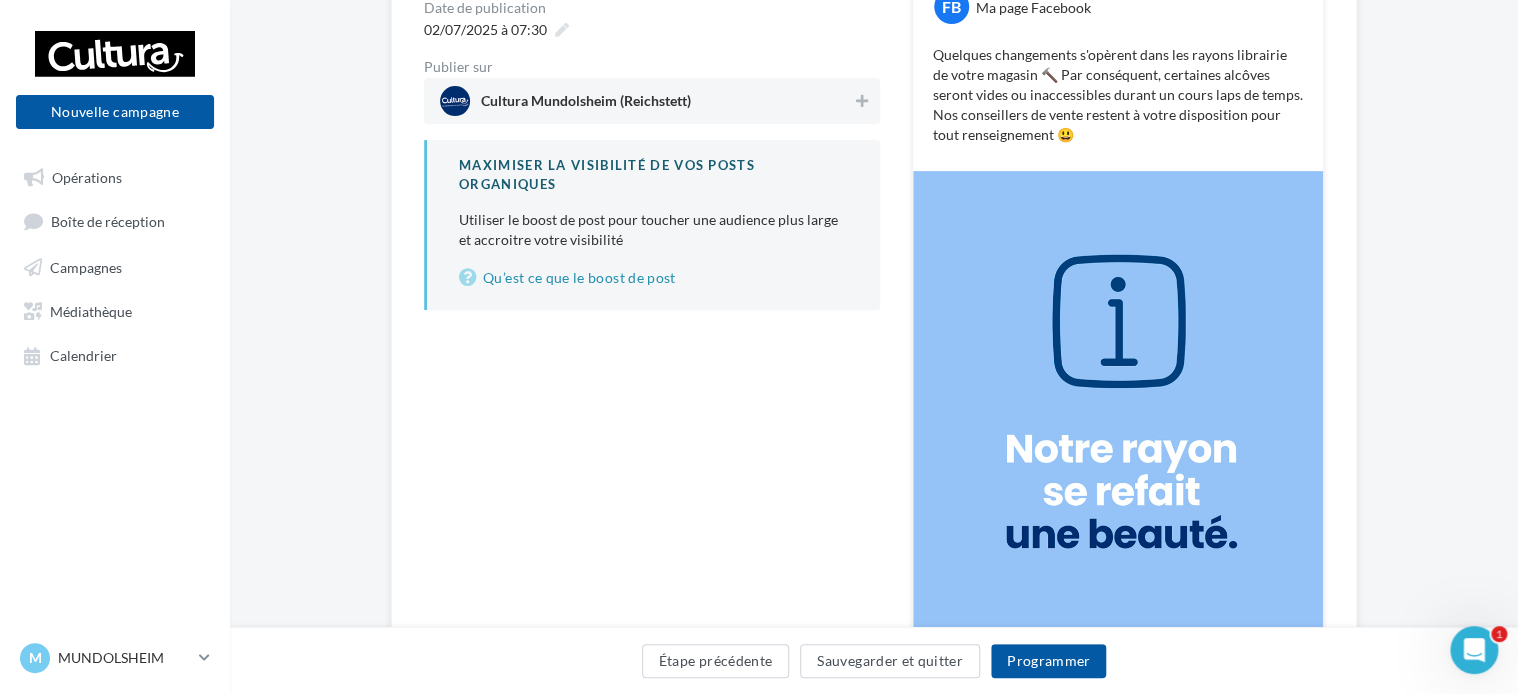 click on "Cultura Mundolsheim (Reichstett)" at bounding box center [652, 101] 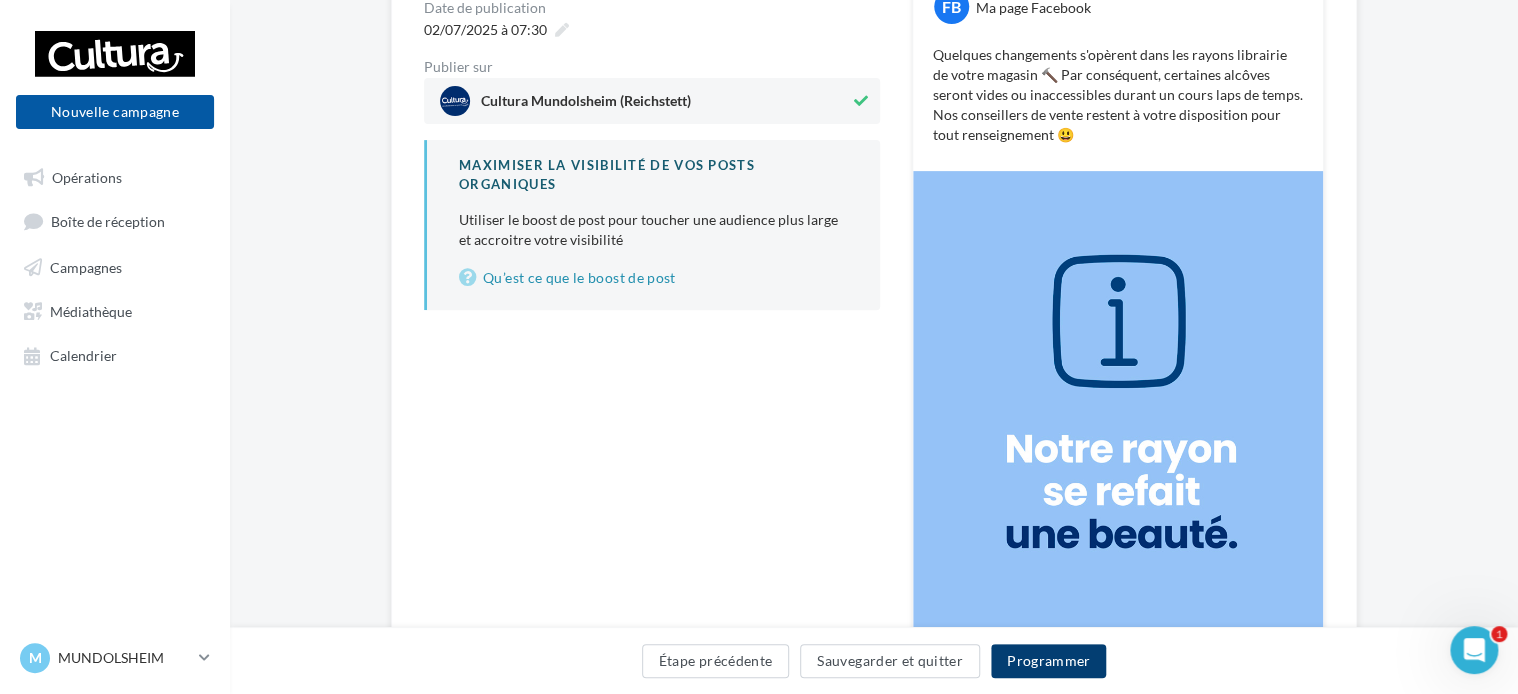 click on "Programmer" at bounding box center [1049, 661] 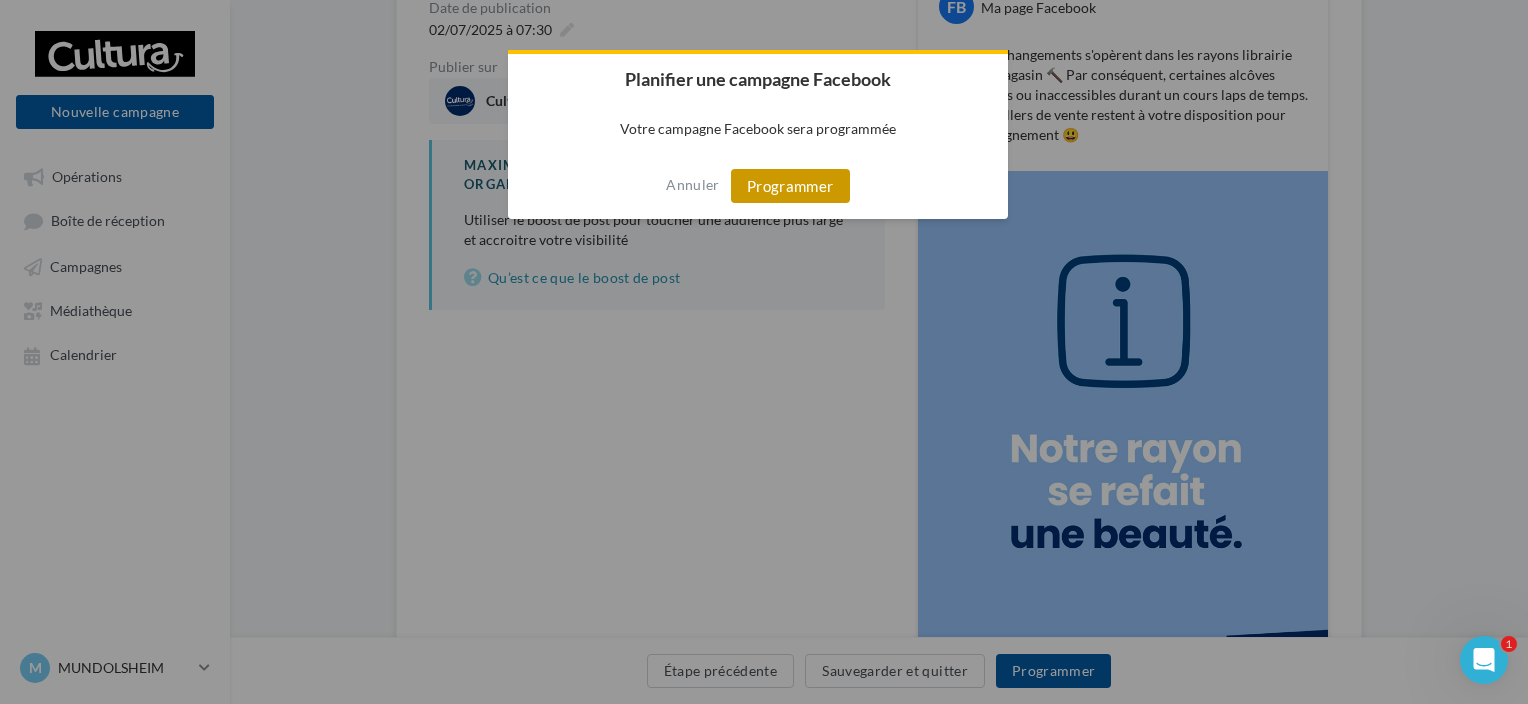 click on "Programmer" at bounding box center [790, 186] 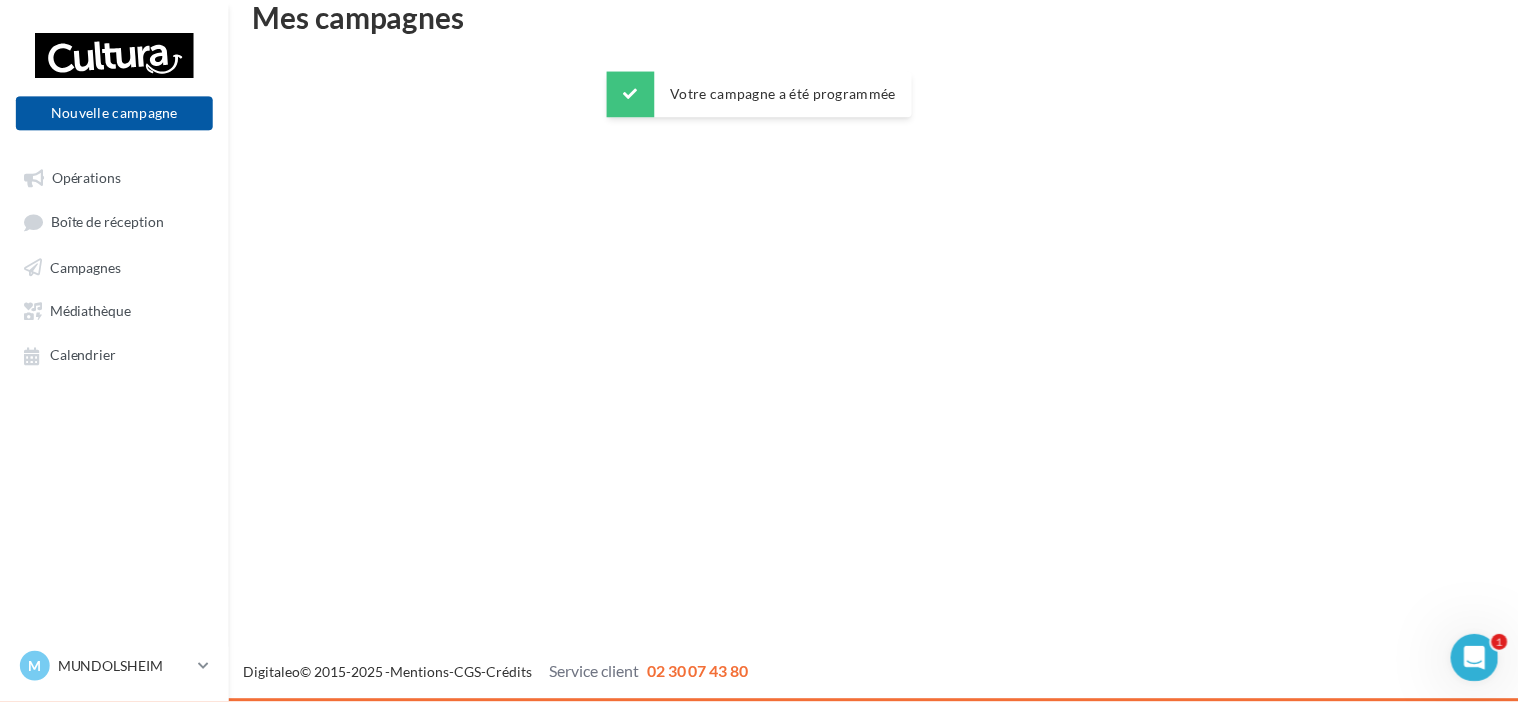 scroll, scrollTop: 32, scrollLeft: 0, axis: vertical 